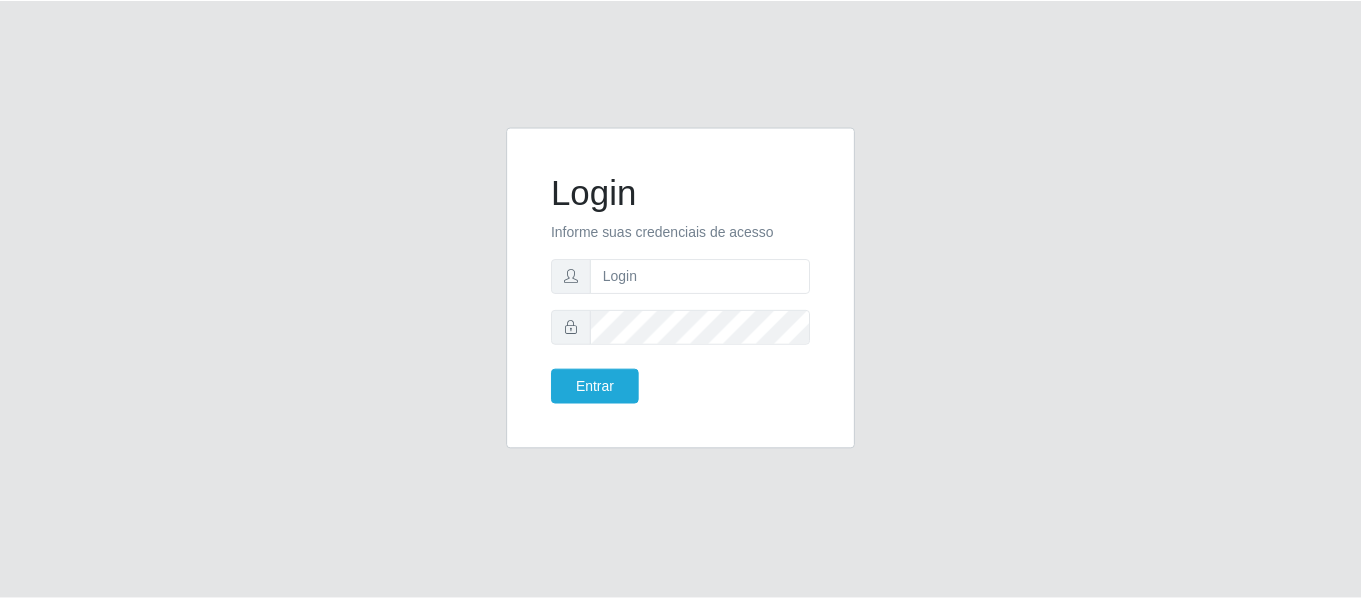 scroll, scrollTop: 0, scrollLeft: 0, axis: both 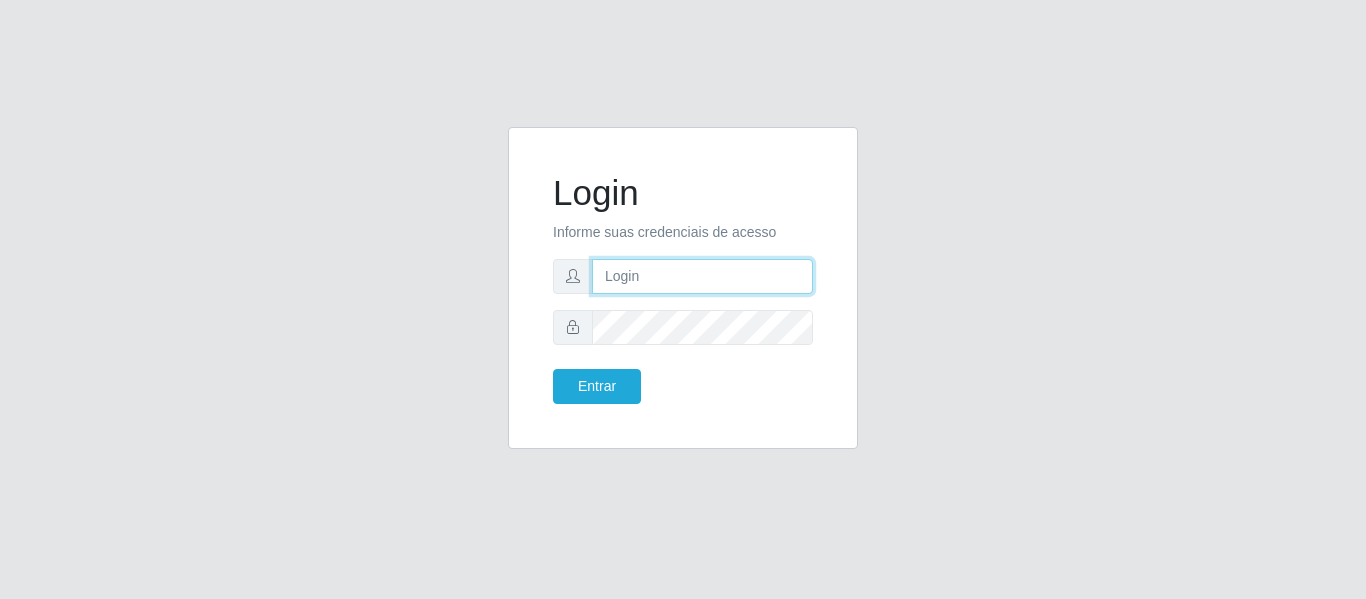 click at bounding box center (702, 276) 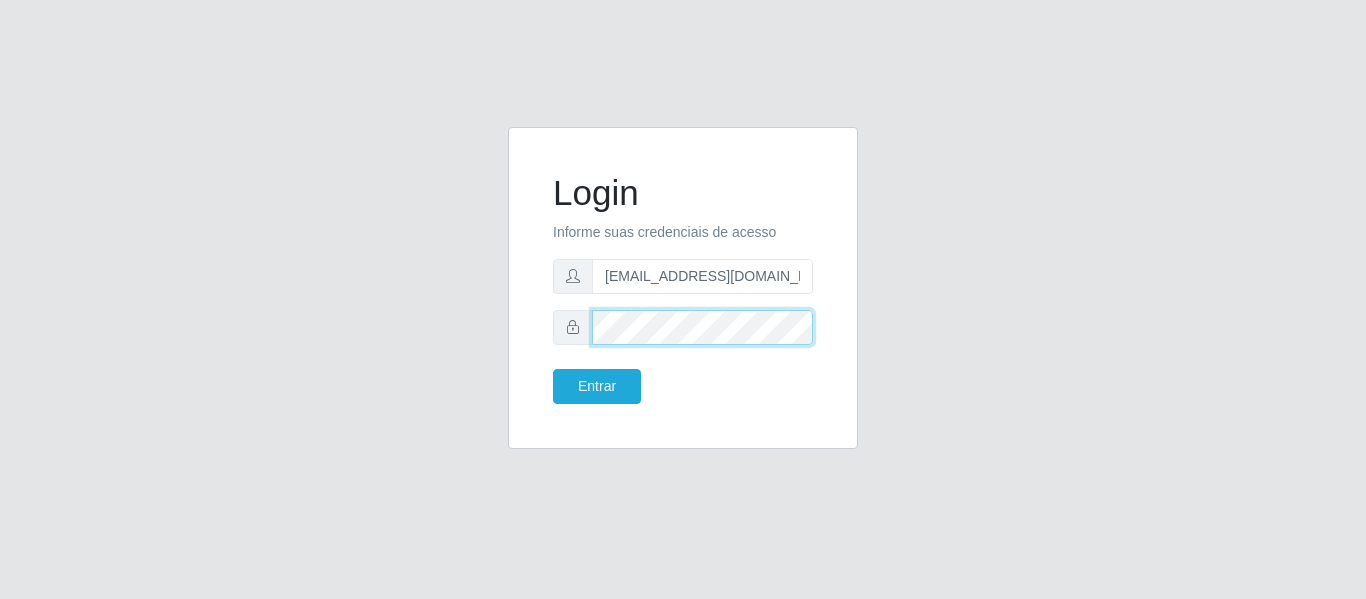 click on "Entrar" at bounding box center (597, 386) 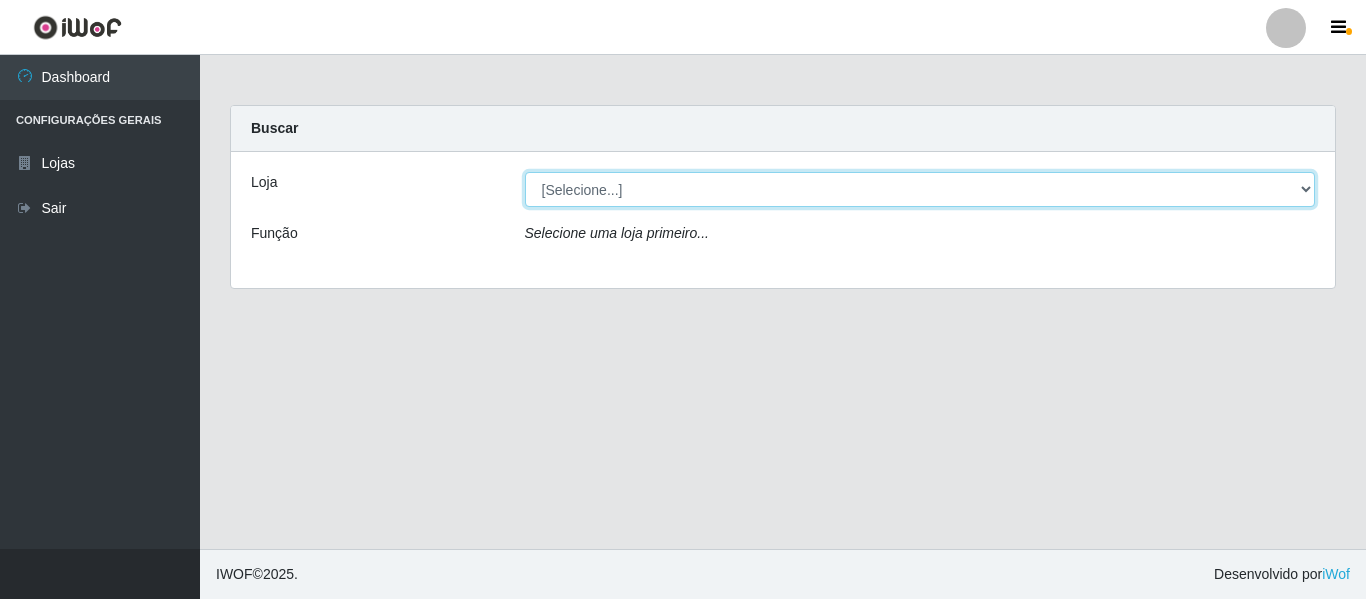 click on "[Selecione...] SuperFácil Atacado - São Gonçalo do Amarante" at bounding box center [920, 189] 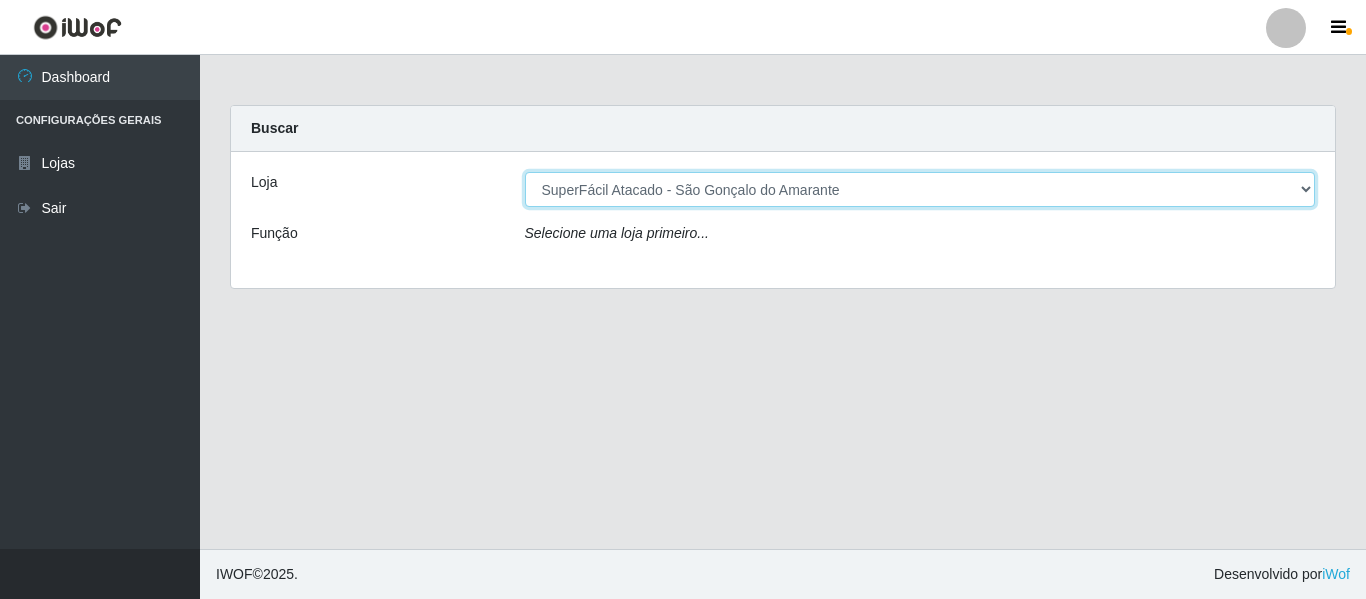 click on "[Selecione...] SuperFácil Atacado - São Gonçalo do Amarante" at bounding box center (920, 189) 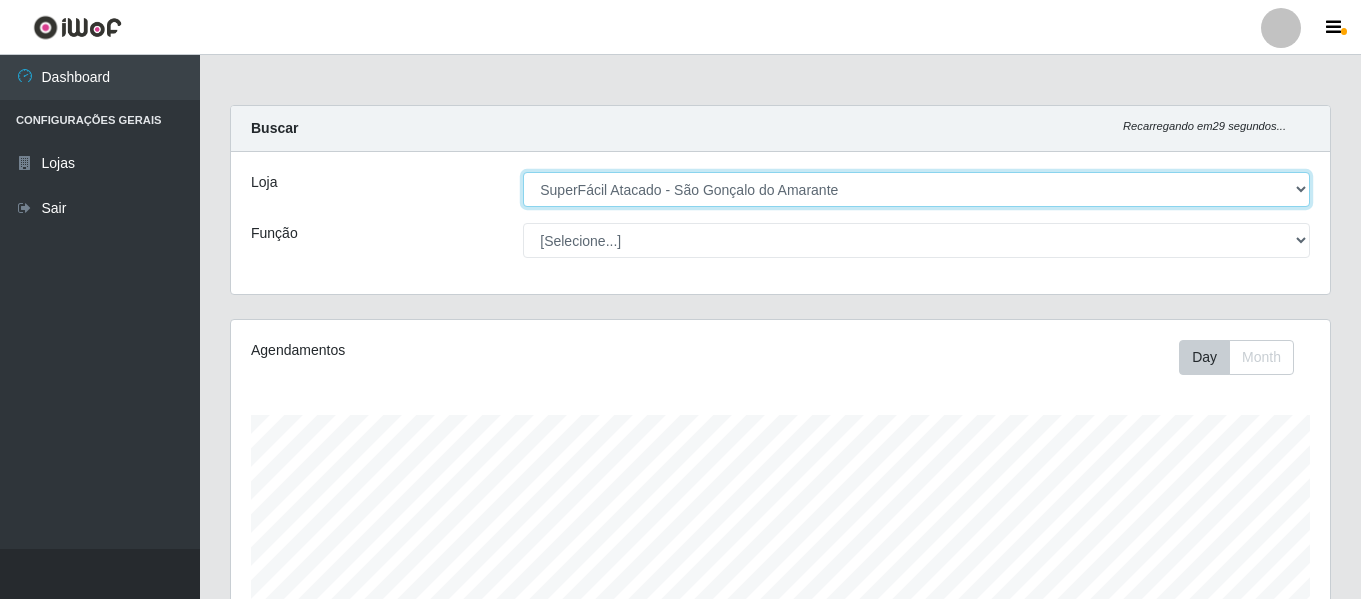 scroll, scrollTop: 999585, scrollLeft: 998901, axis: both 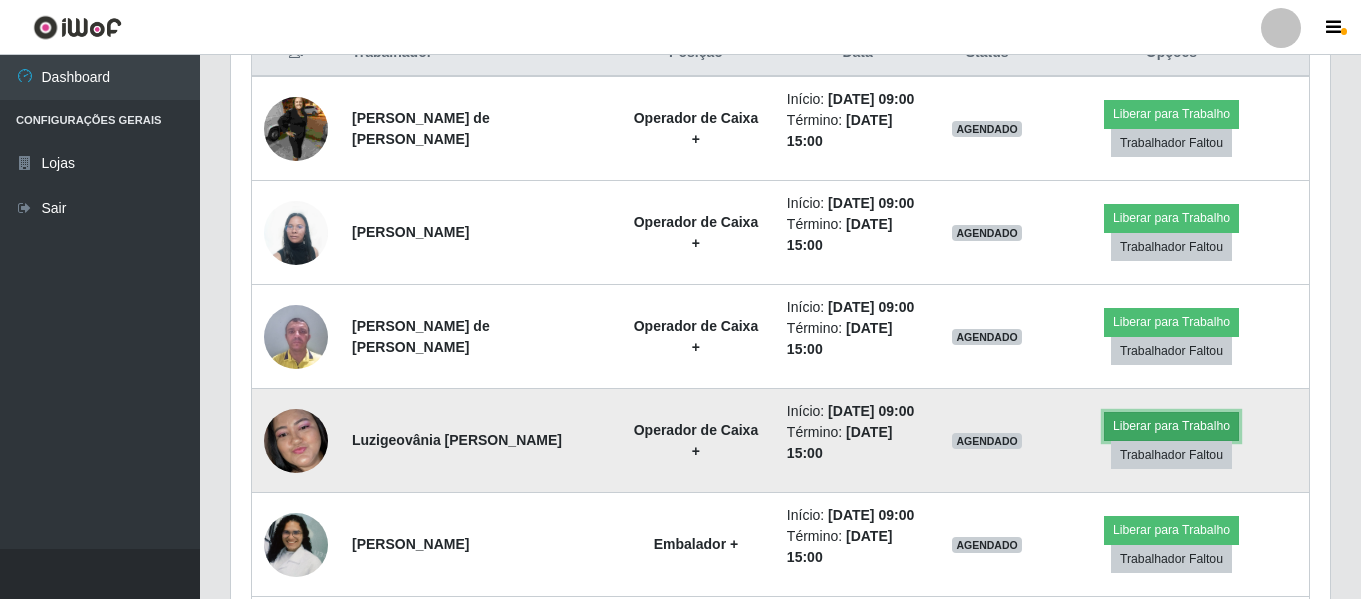 click on "Liberar para Trabalho" at bounding box center (1171, 426) 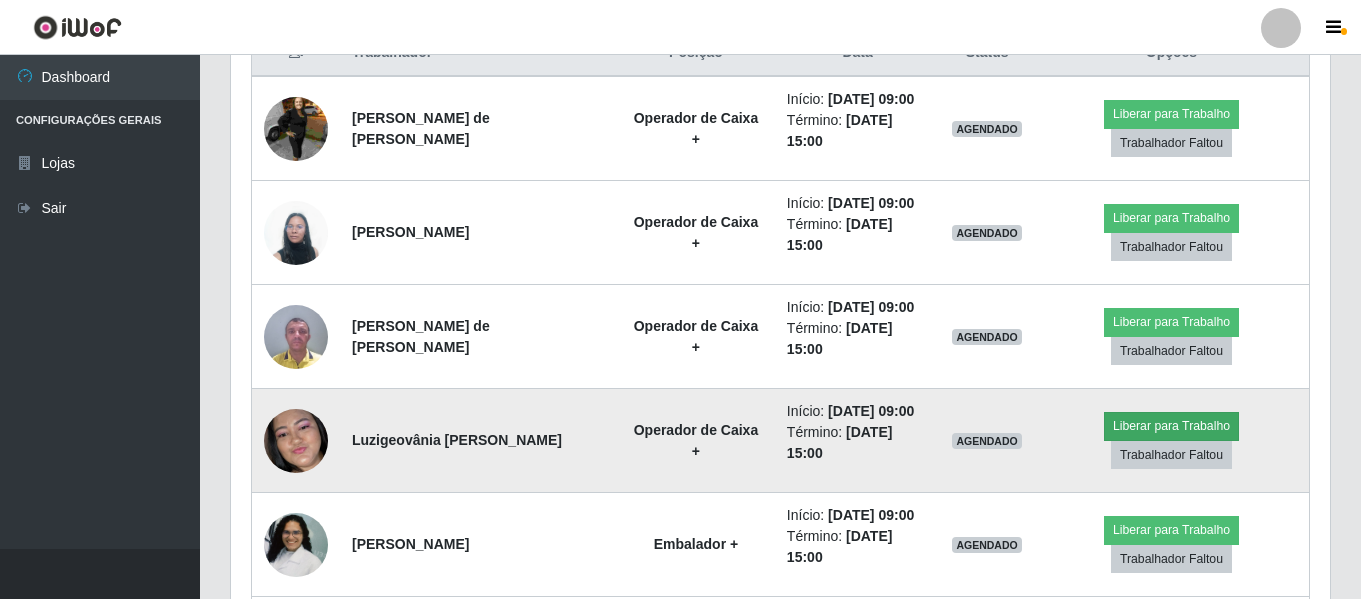 scroll, scrollTop: 999585, scrollLeft: 998911, axis: both 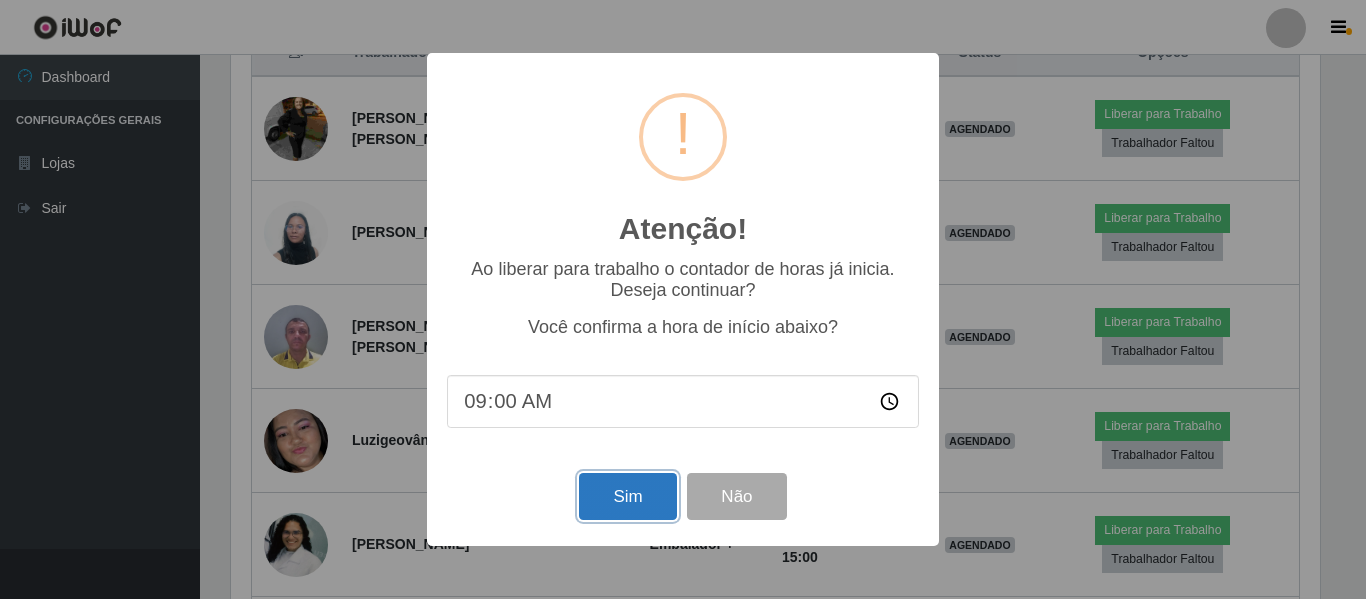 click on "Sim" at bounding box center [627, 496] 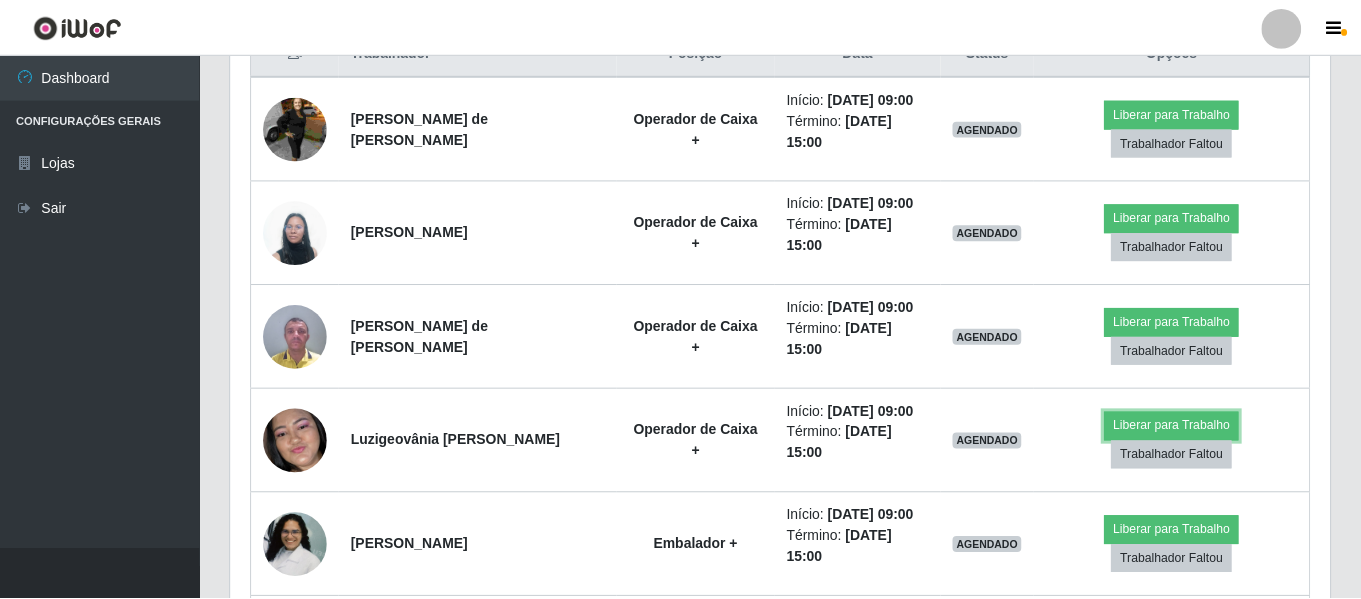 scroll, scrollTop: 999585, scrollLeft: 998901, axis: both 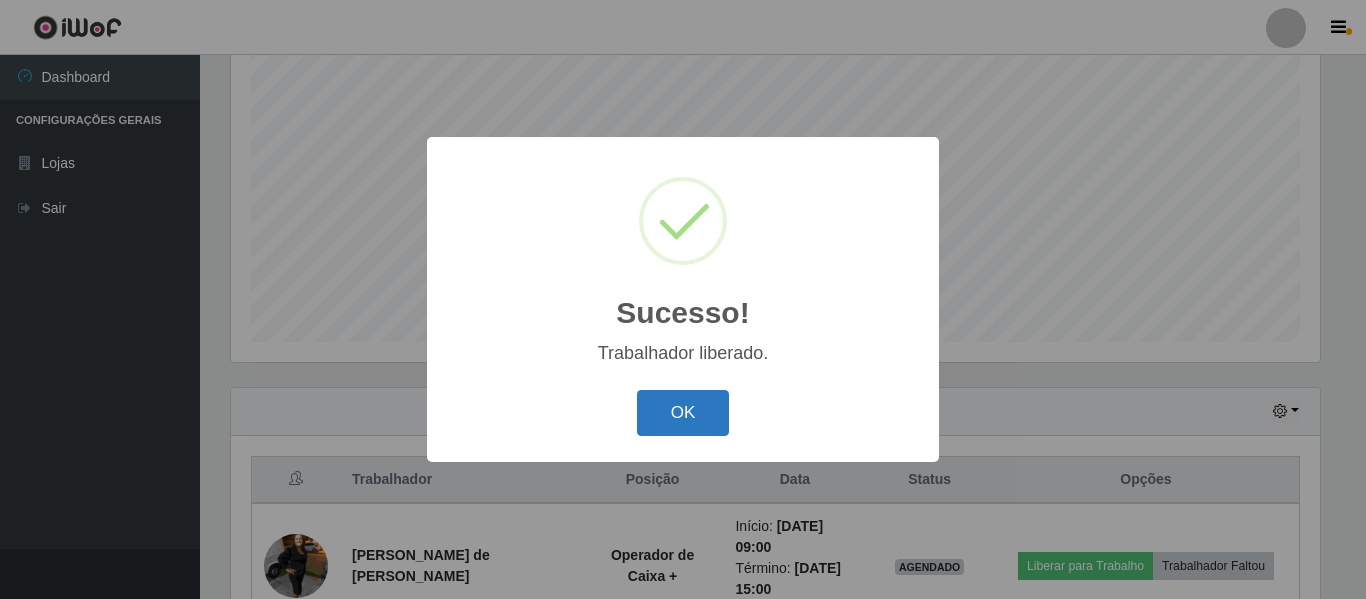 click on "OK" at bounding box center (683, 413) 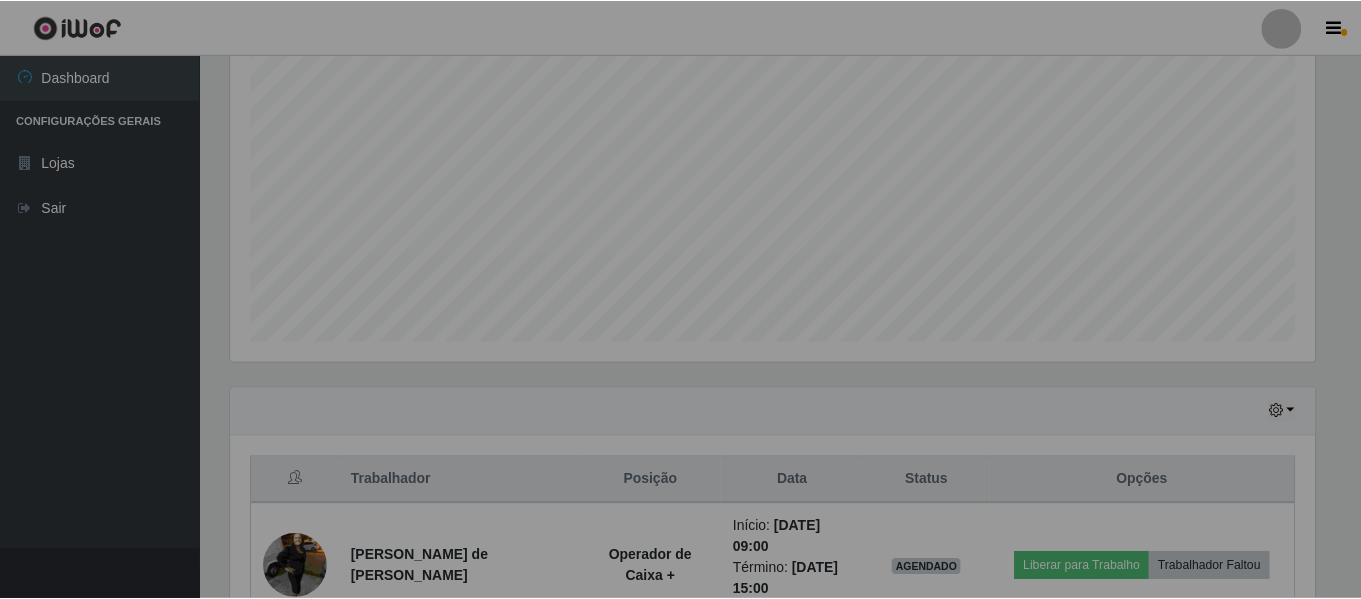 scroll, scrollTop: 999585, scrollLeft: 998901, axis: both 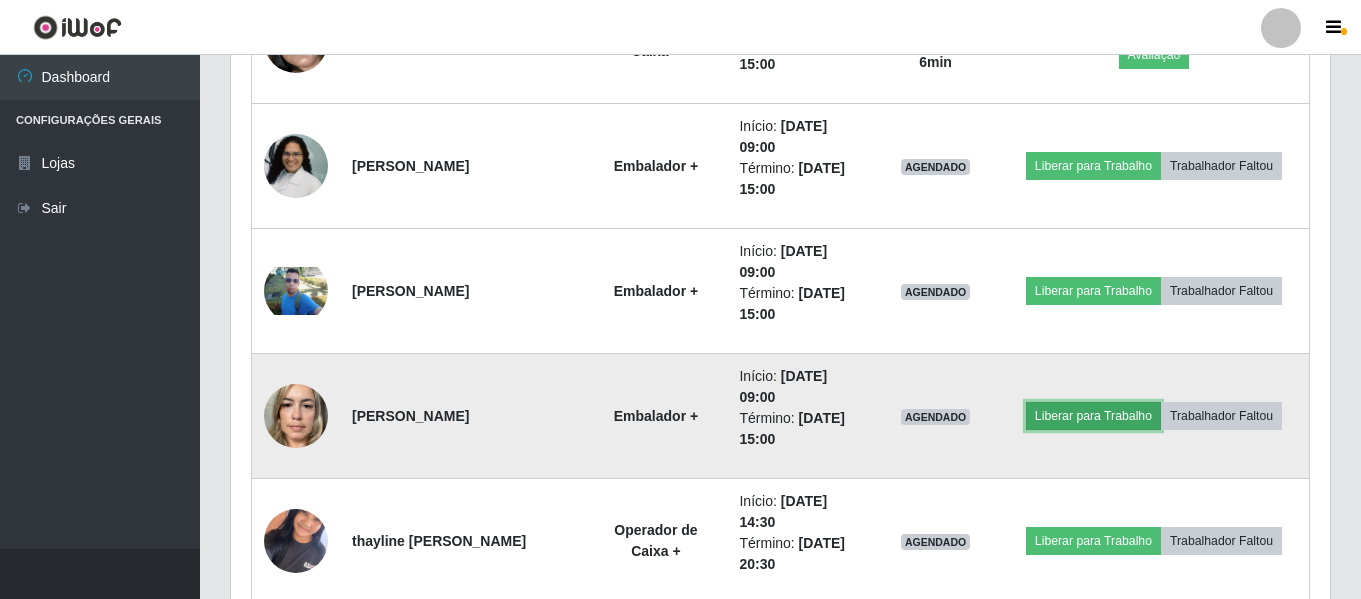 click on "Liberar para Trabalho" at bounding box center (1093, 416) 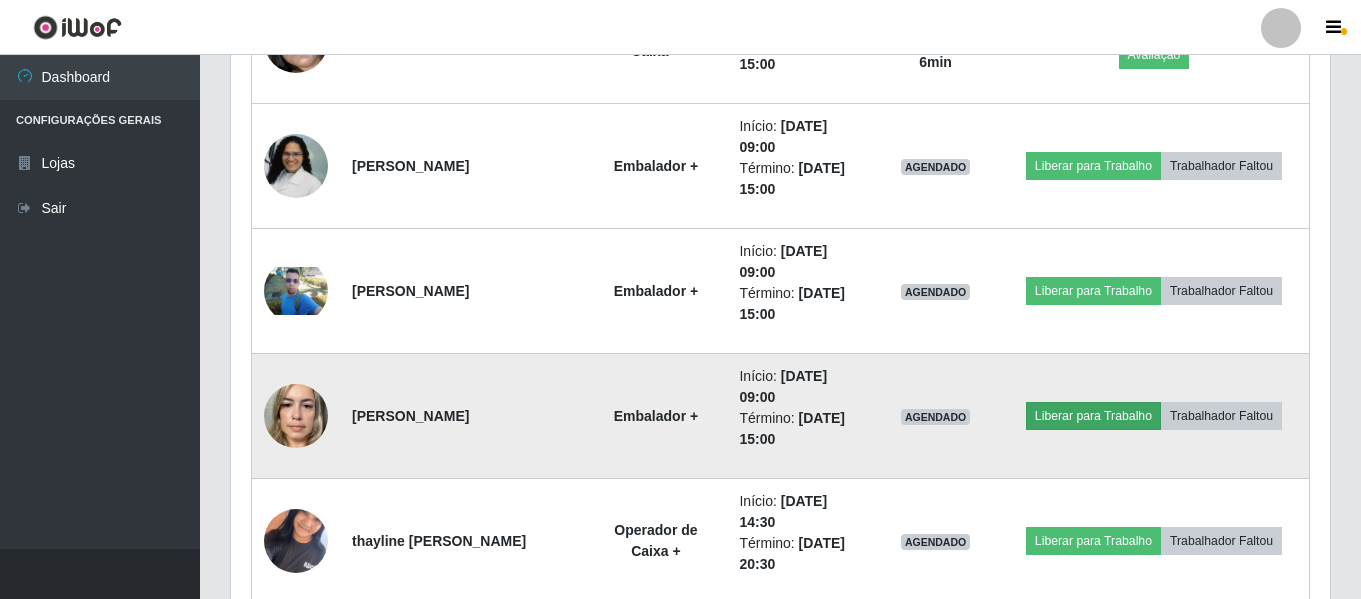 scroll, scrollTop: 999585, scrollLeft: 998911, axis: both 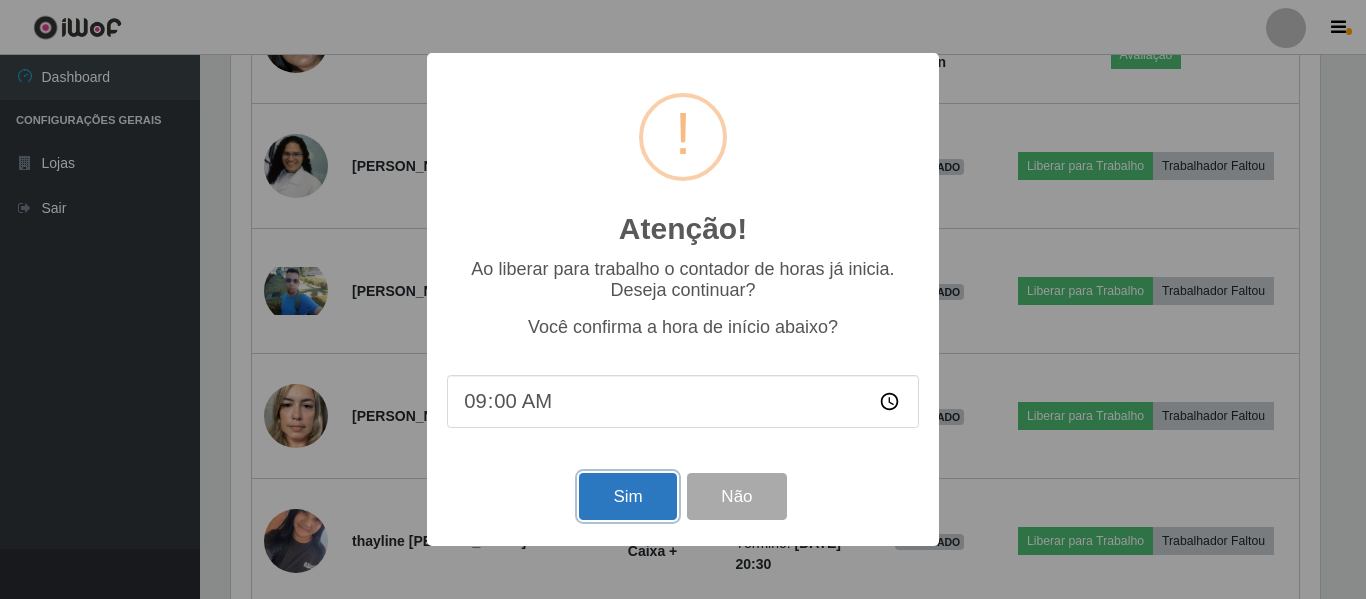 click on "Sim" at bounding box center [627, 496] 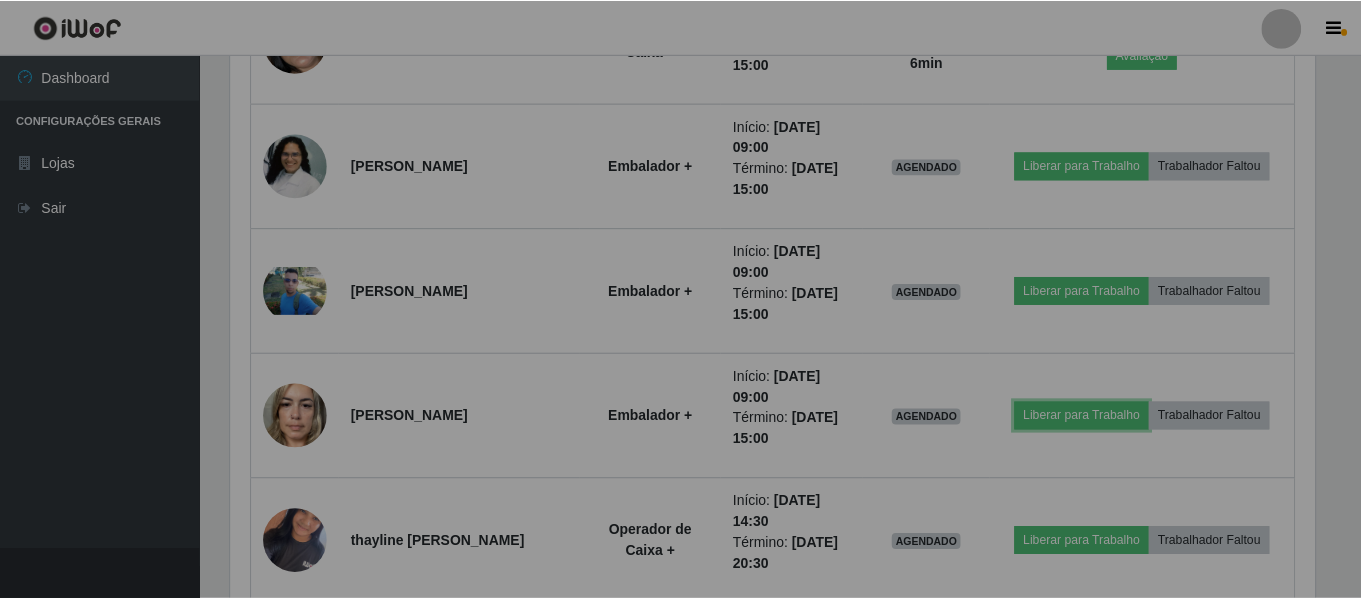 scroll, scrollTop: 999585, scrollLeft: 998901, axis: both 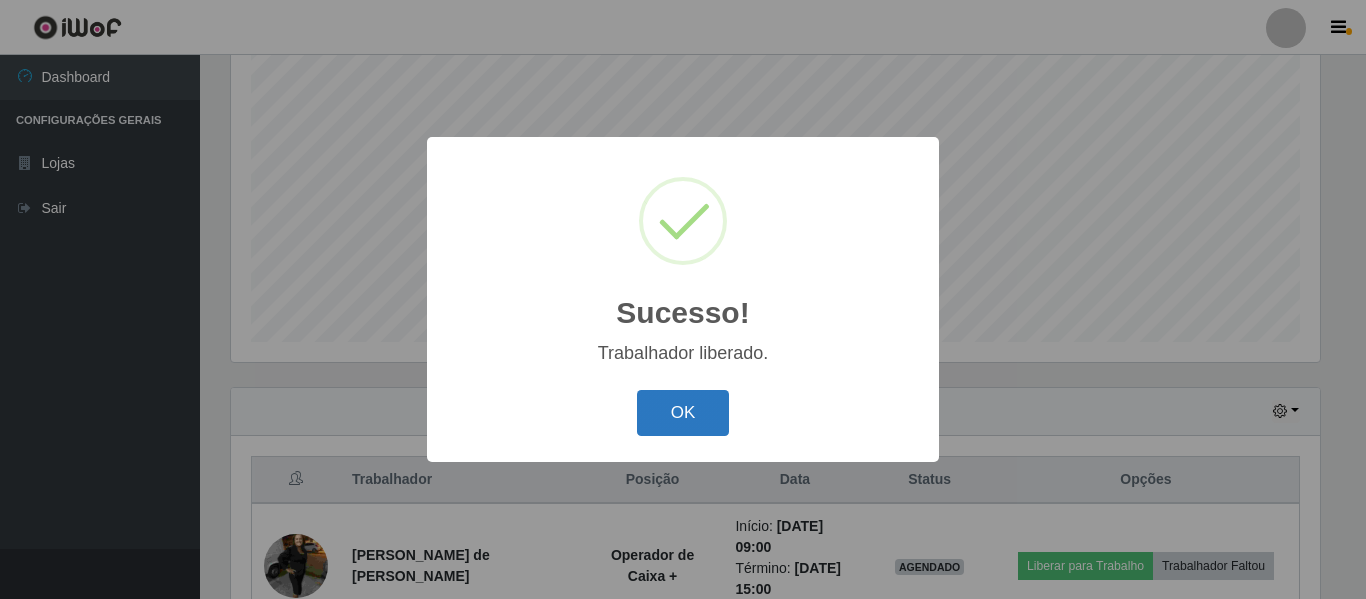 drag, startPoint x: 689, startPoint y: 387, endPoint x: 684, endPoint y: 403, distance: 16.763054 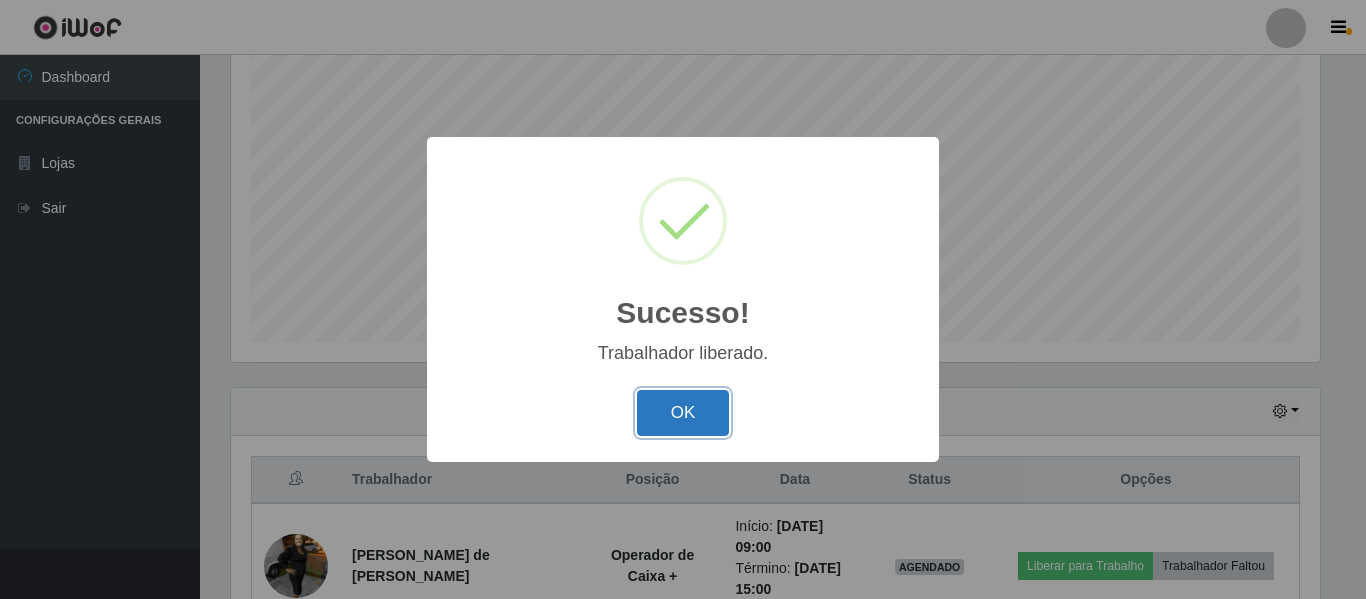 click on "OK" at bounding box center [683, 413] 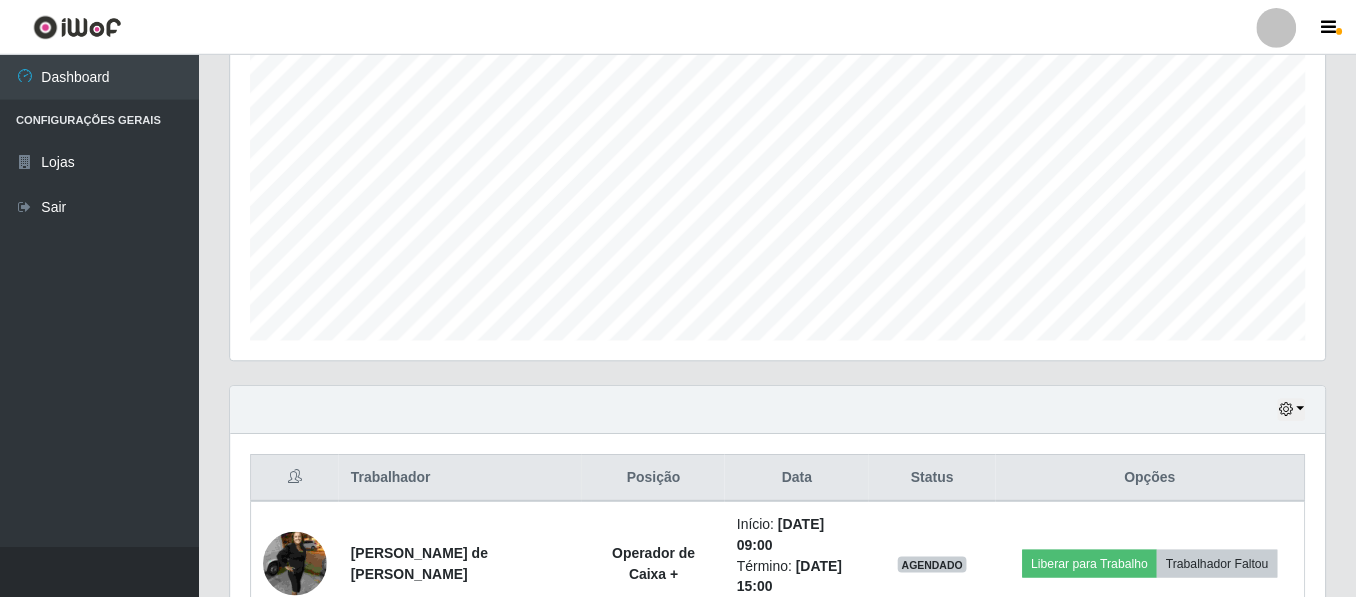 scroll, scrollTop: 999585, scrollLeft: 998901, axis: both 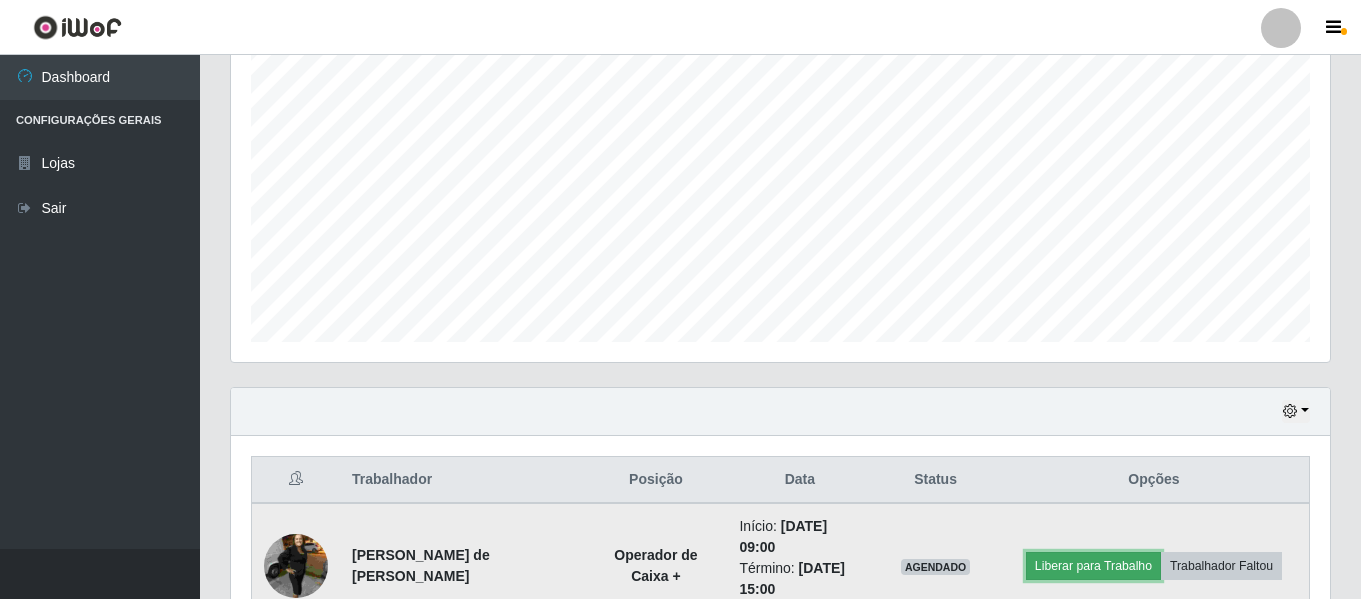click on "Liberar para Trabalho" at bounding box center (1093, 566) 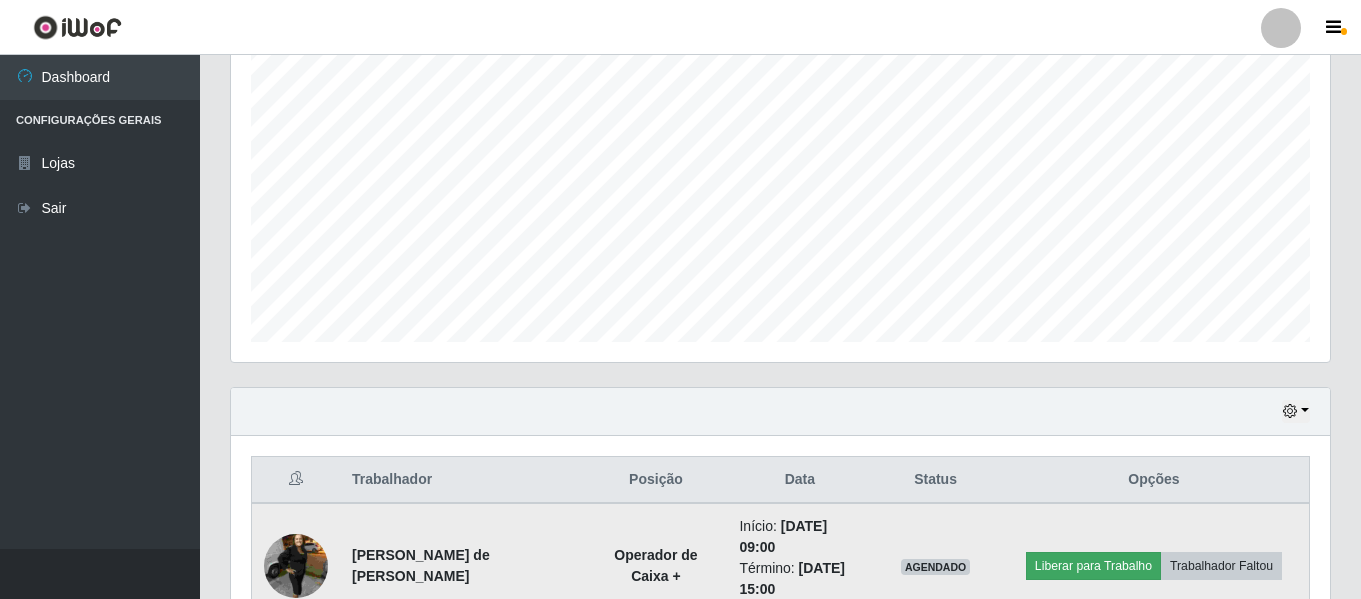 scroll, scrollTop: 999585, scrollLeft: 998911, axis: both 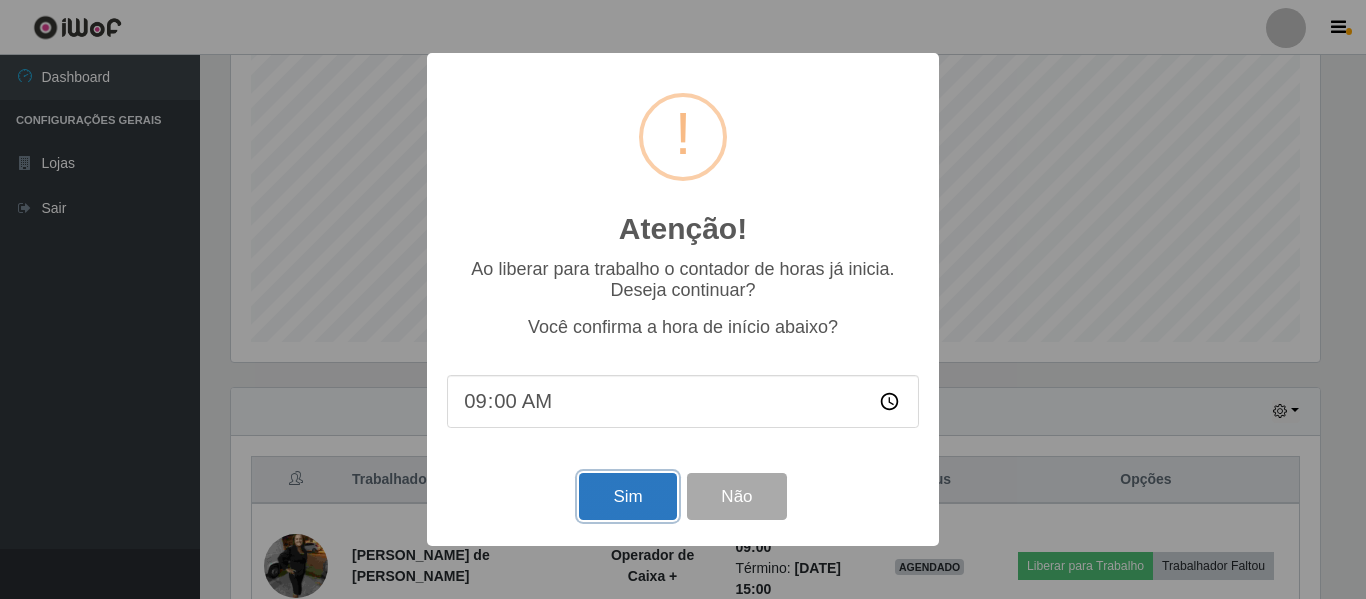 click on "Sim" at bounding box center [627, 496] 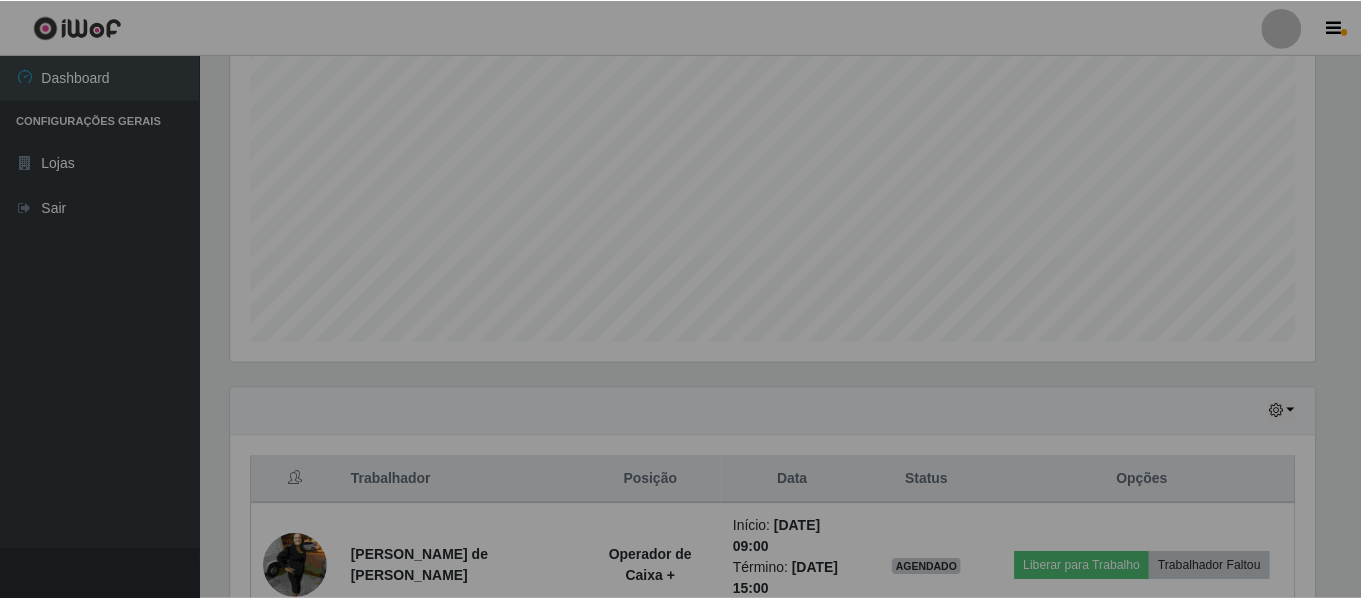 scroll, scrollTop: 999585, scrollLeft: 998901, axis: both 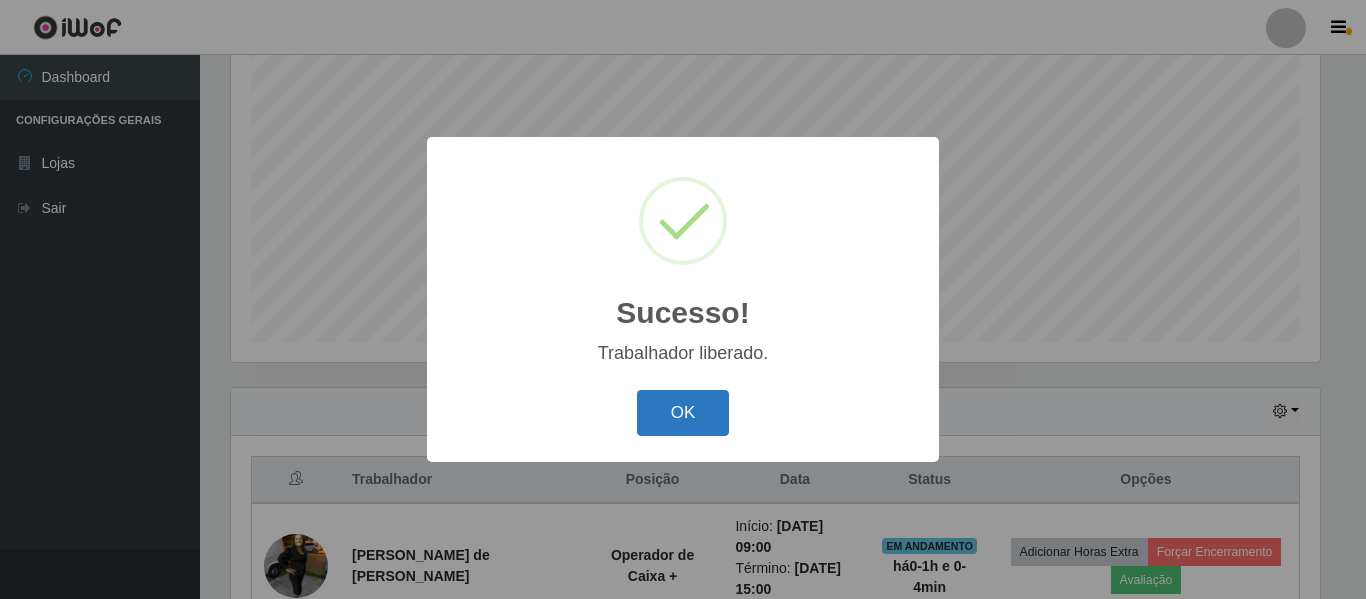 click on "OK" at bounding box center (683, 413) 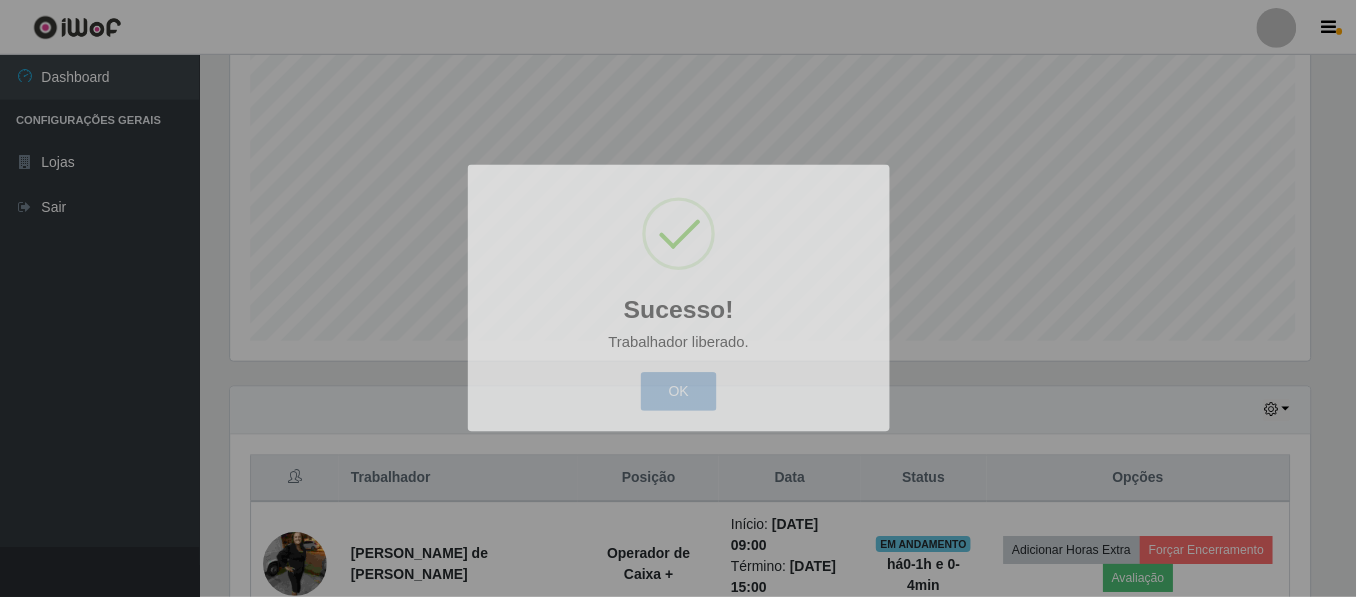 scroll, scrollTop: 999585, scrollLeft: 998901, axis: both 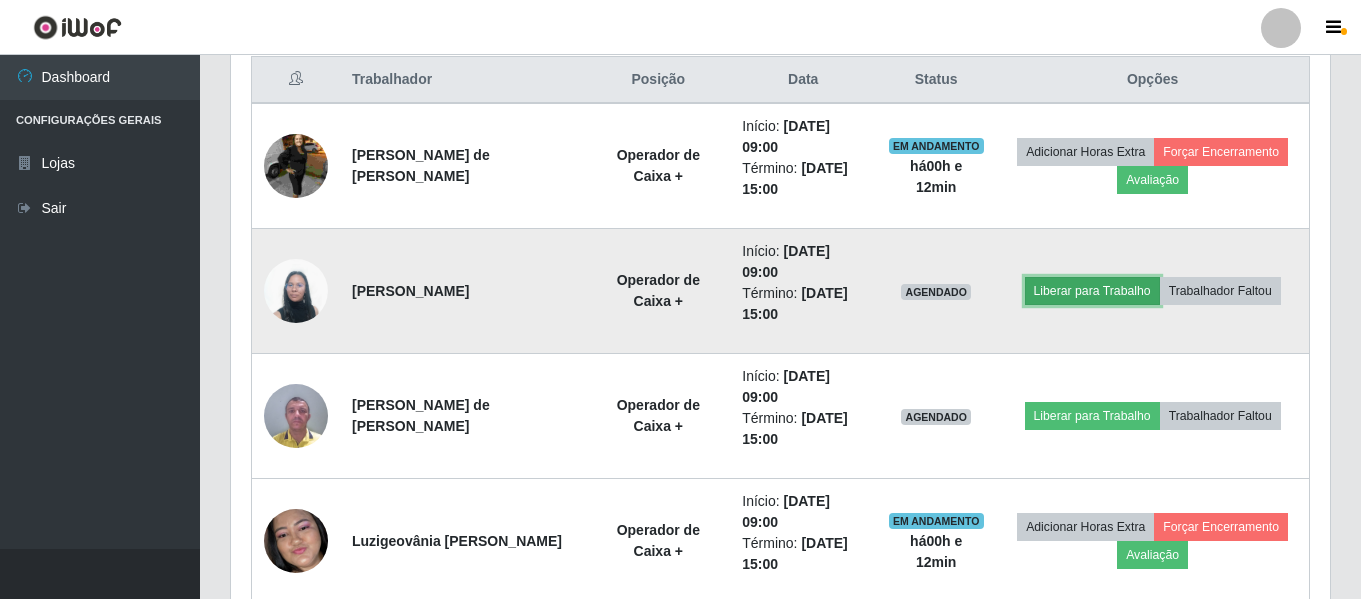 click on "Liberar para Trabalho" at bounding box center [1092, 291] 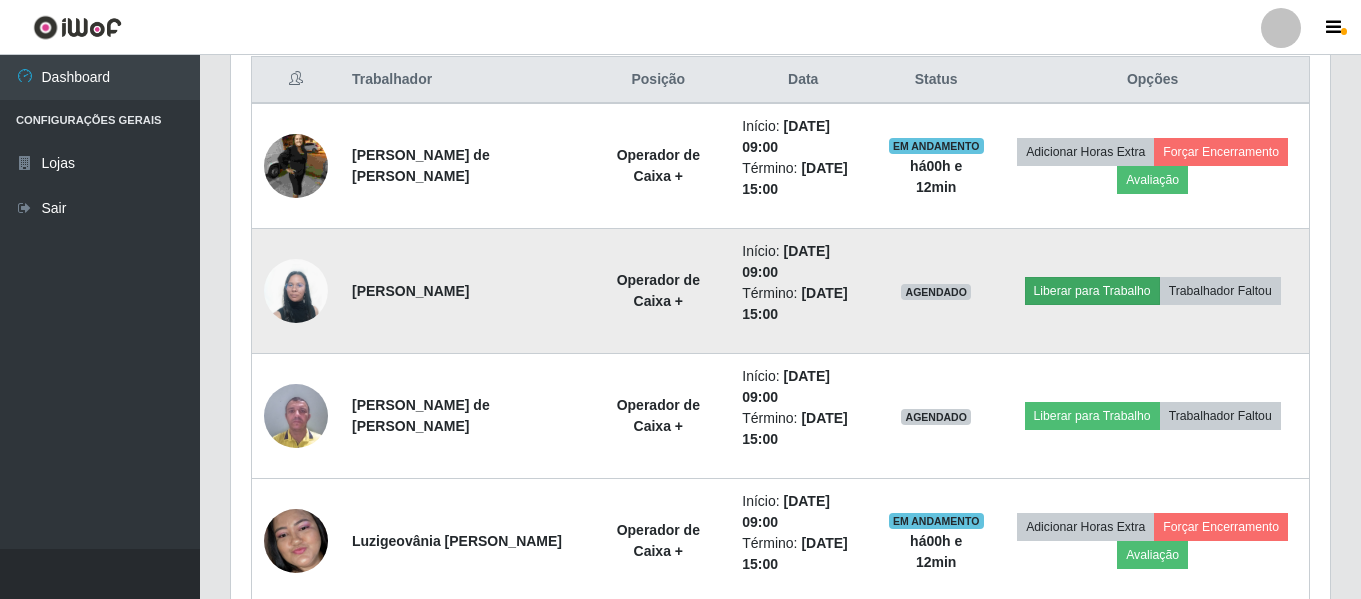 scroll, scrollTop: 999585, scrollLeft: 998911, axis: both 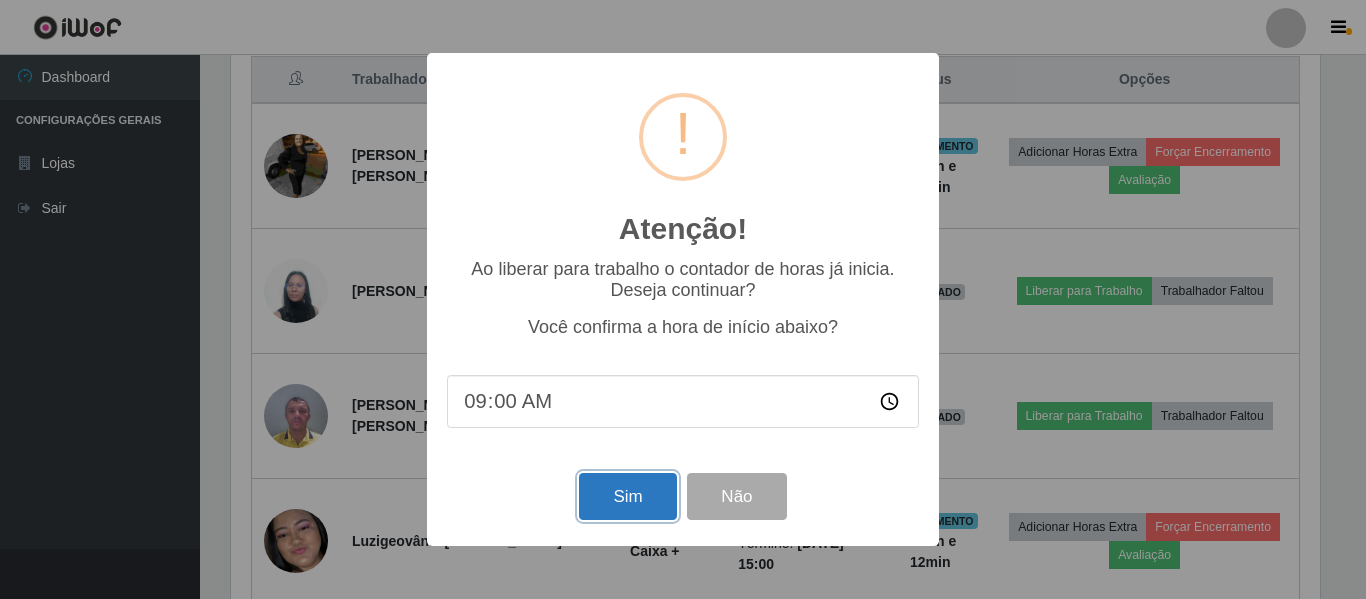 click on "Sim" at bounding box center [627, 496] 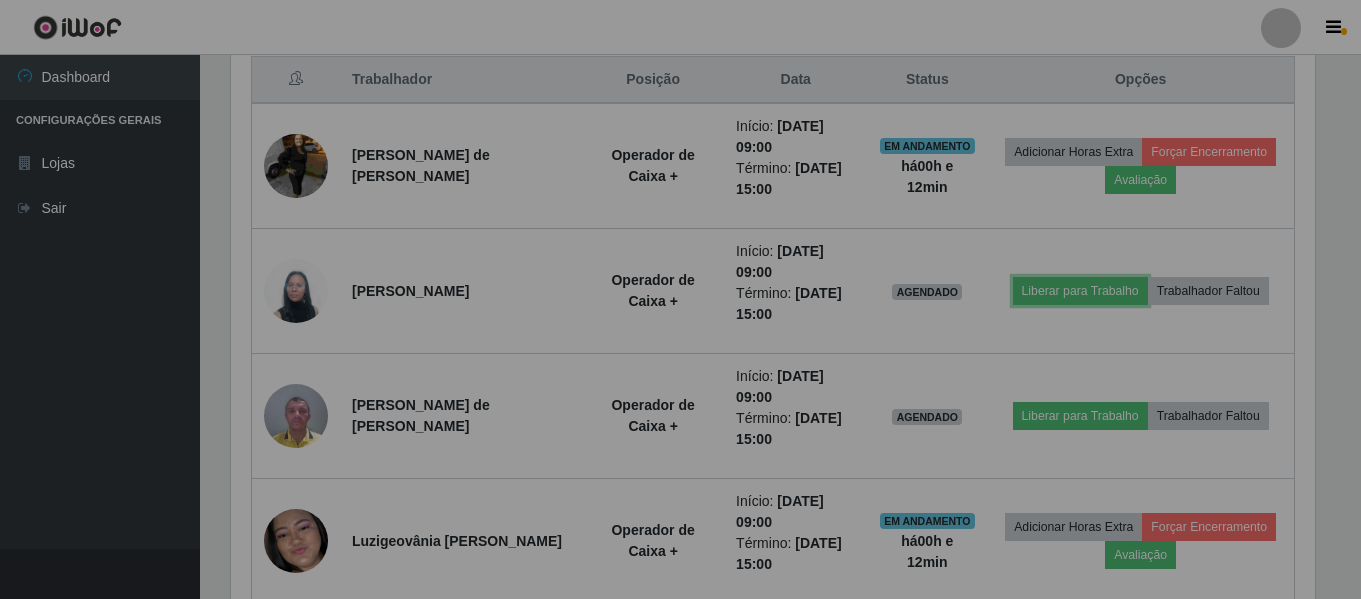 scroll, scrollTop: 999585, scrollLeft: 998901, axis: both 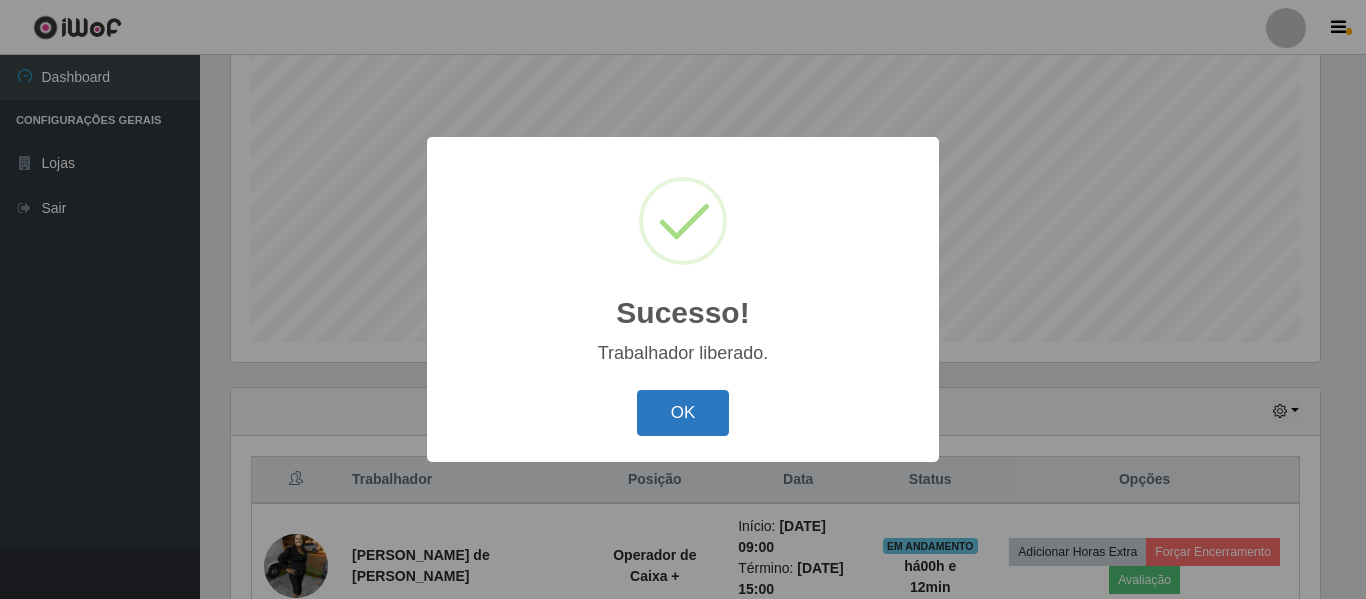 click on "OK" at bounding box center (683, 413) 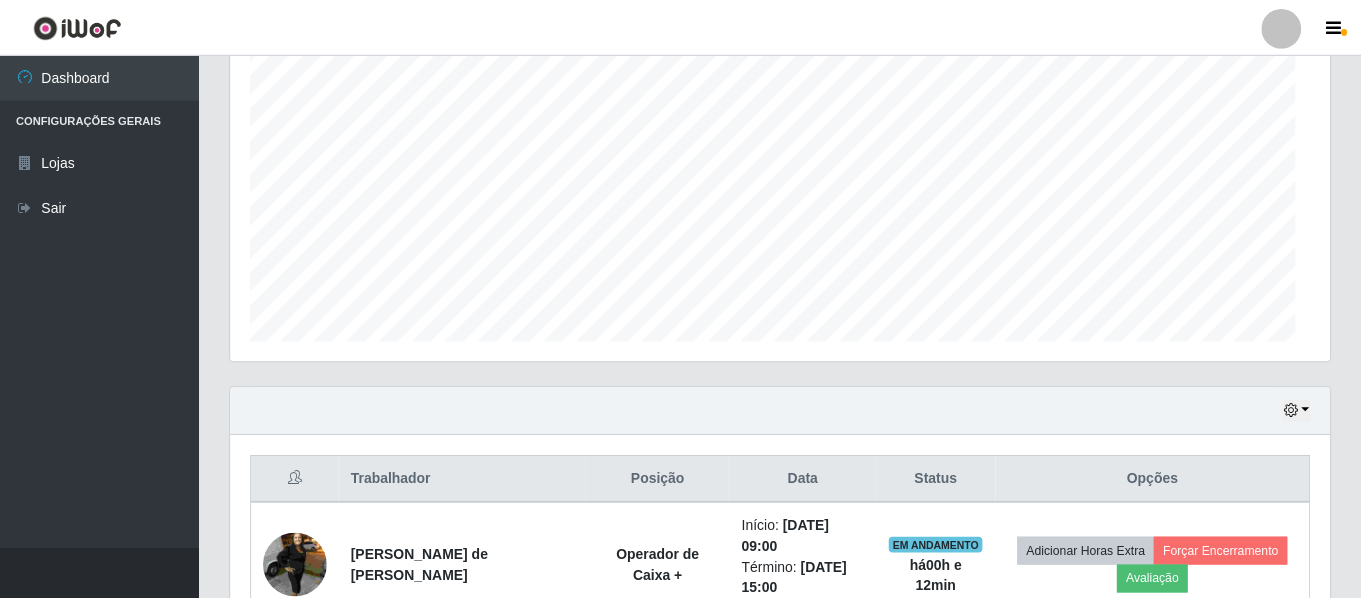scroll, scrollTop: 999585, scrollLeft: 998901, axis: both 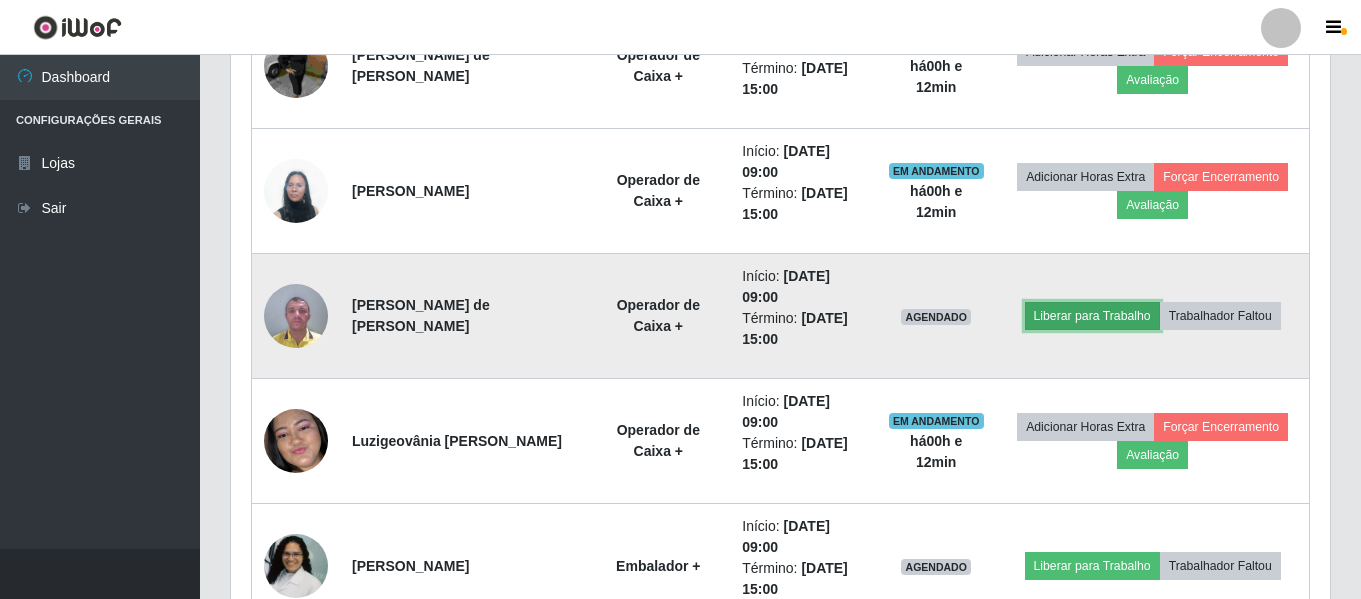 click on "Liberar para Trabalho" at bounding box center (1092, 316) 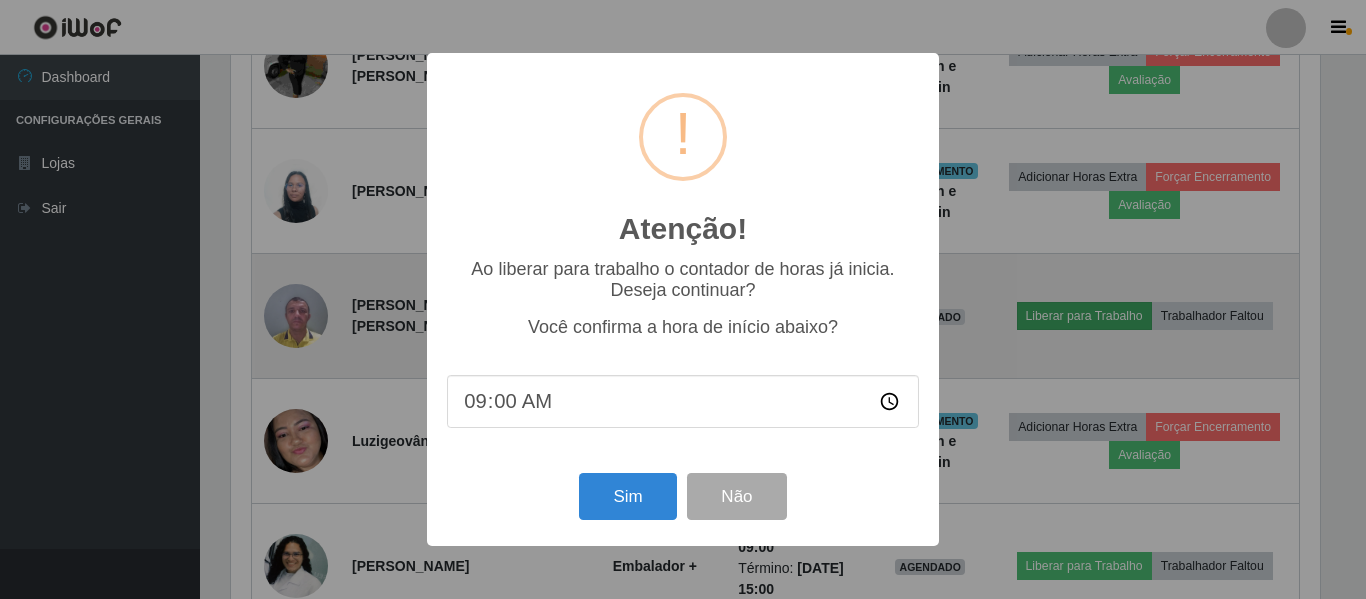 scroll, scrollTop: 999585, scrollLeft: 998911, axis: both 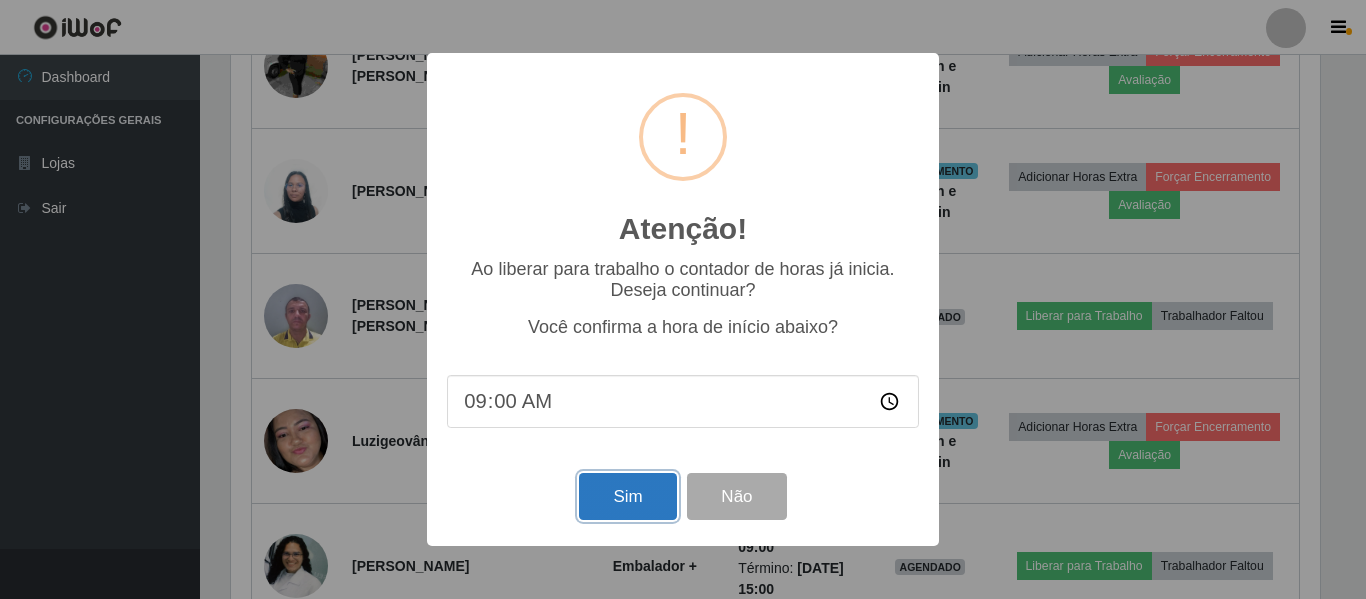 click on "Sim" at bounding box center (627, 496) 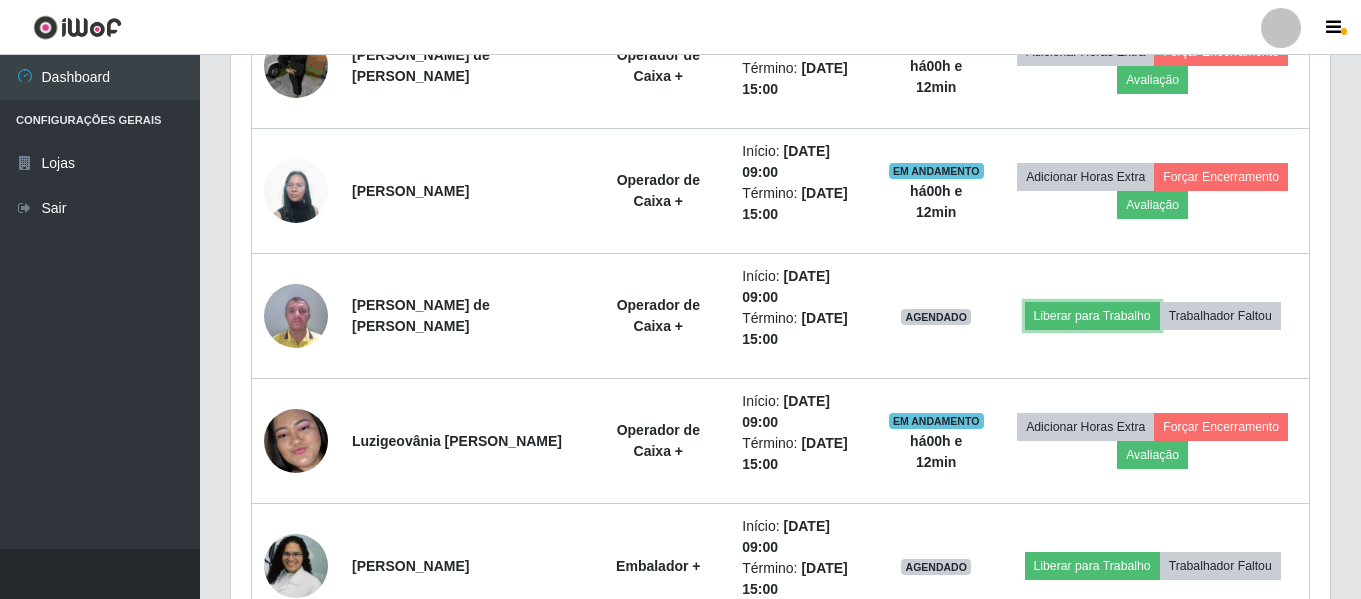 scroll, scrollTop: 999585, scrollLeft: 998901, axis: both 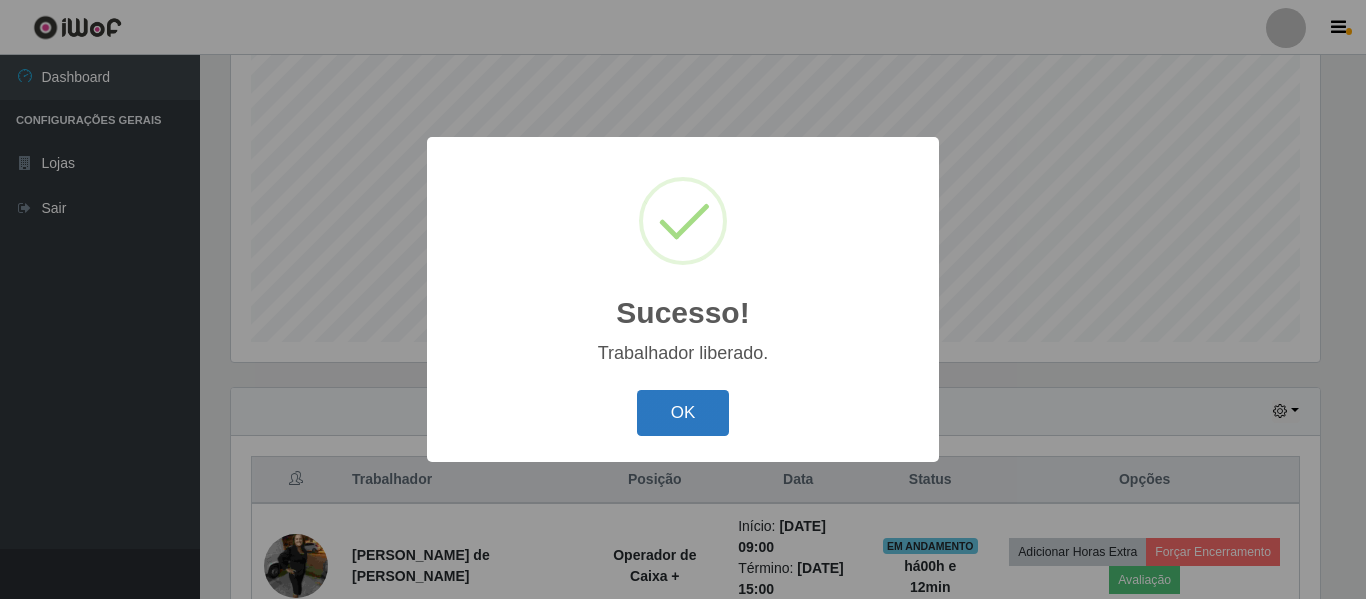 click on "OK" at bounding box center [683, 413] 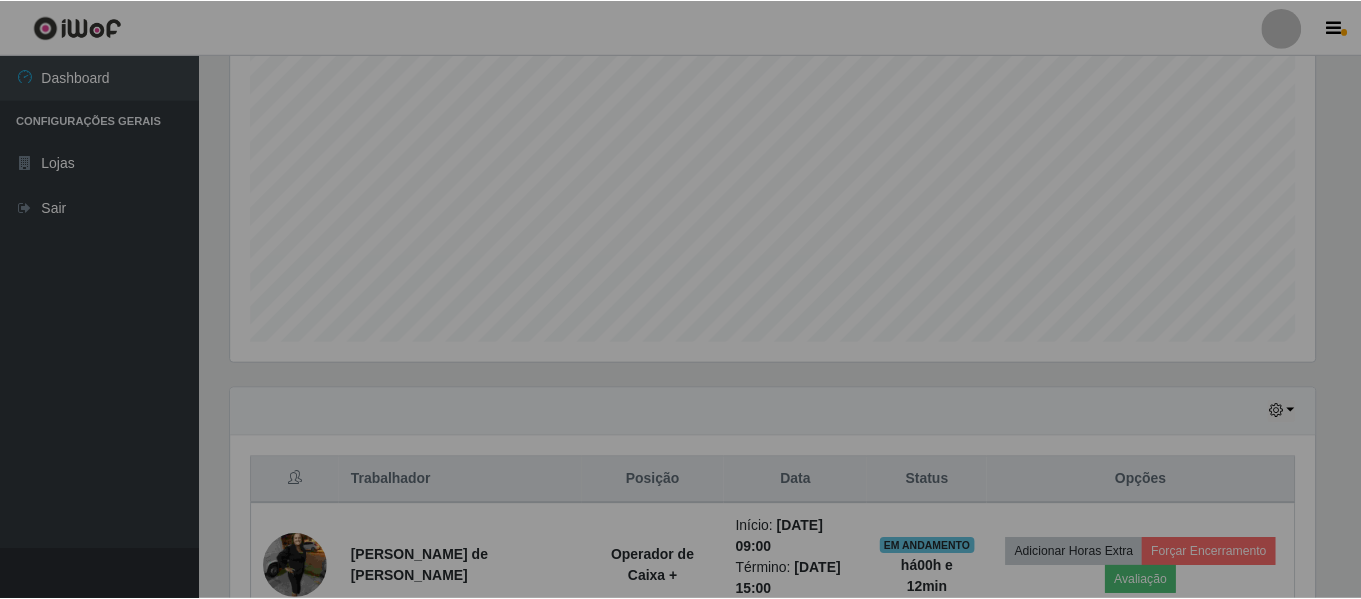 scroll, scrollTop: 999585, scrollLeft: 998901, axis: both 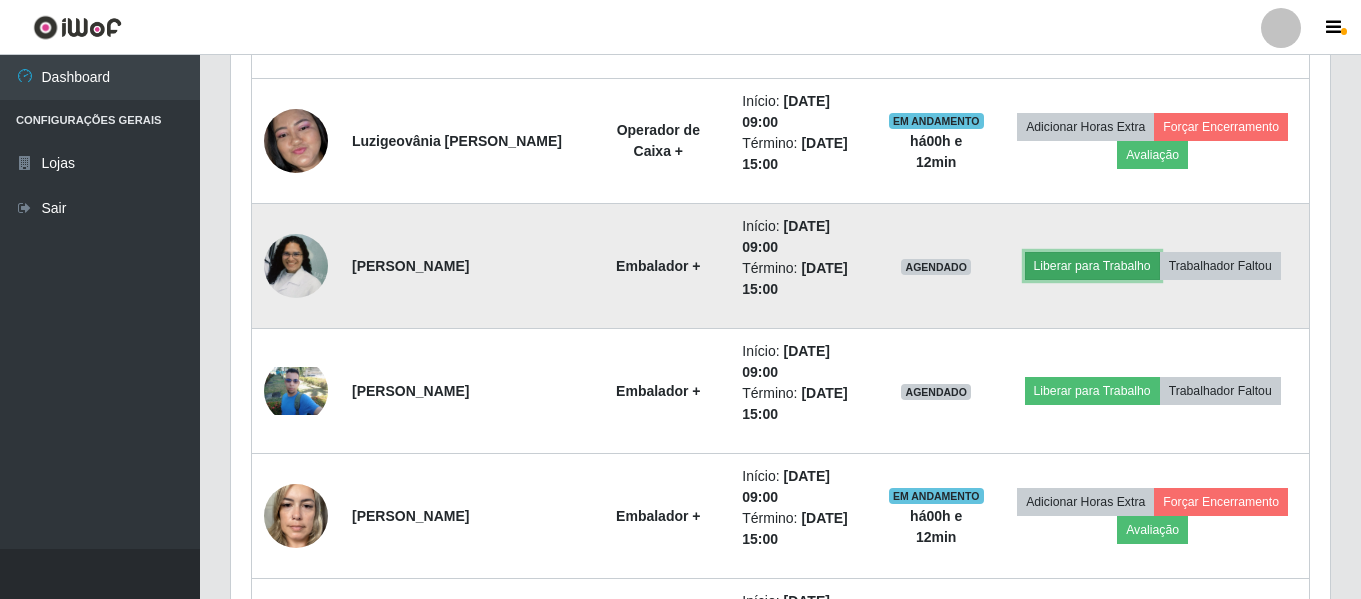 click on "Liberar para Trabalho" at bounding box center [1092, 266] 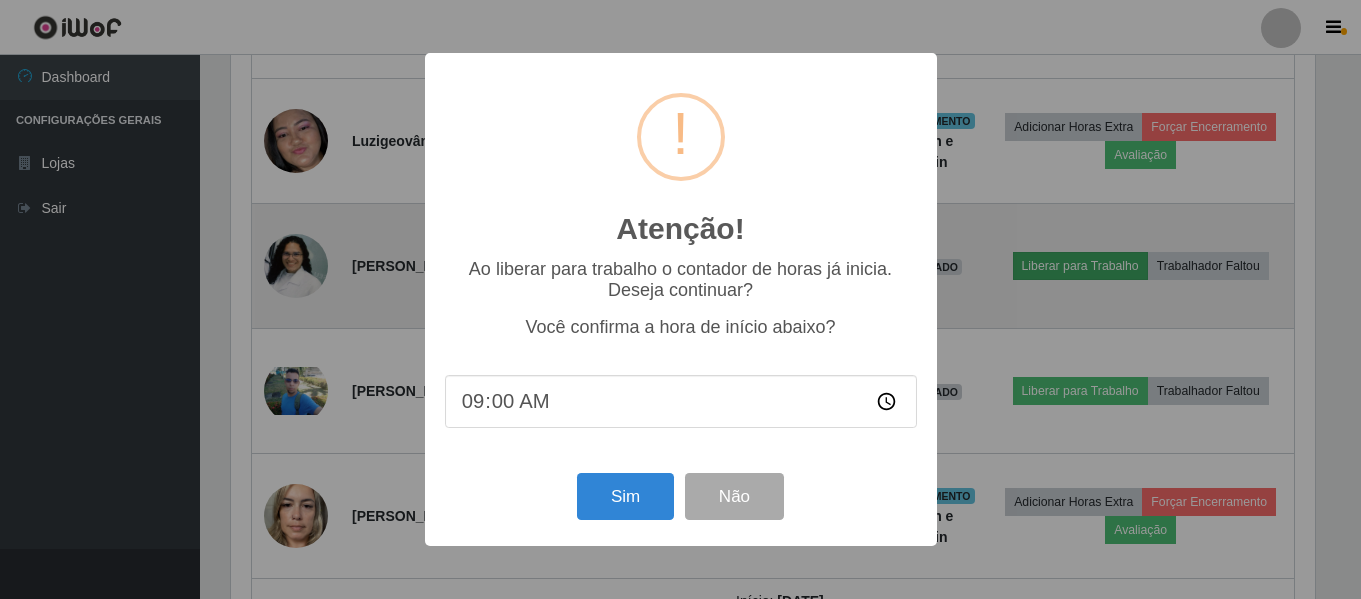 scroll, scrollTop: 999585, scrollLeft: 998911, axis: both 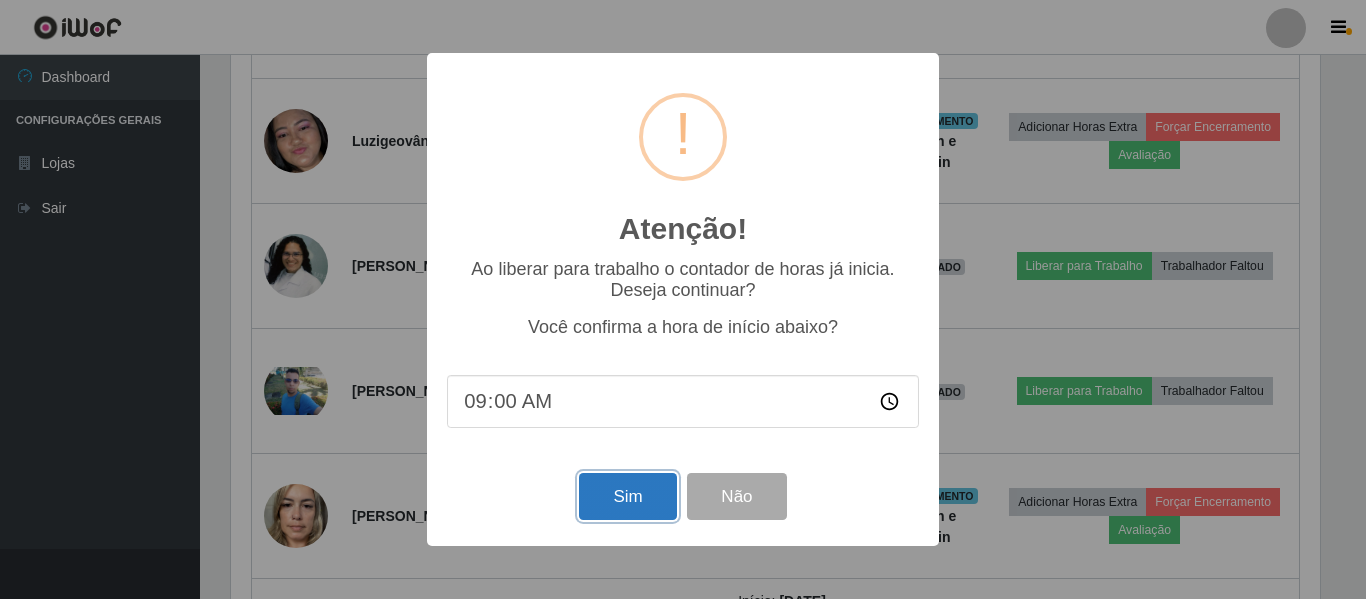 click on "Sim" at bounding box center [627, 496] 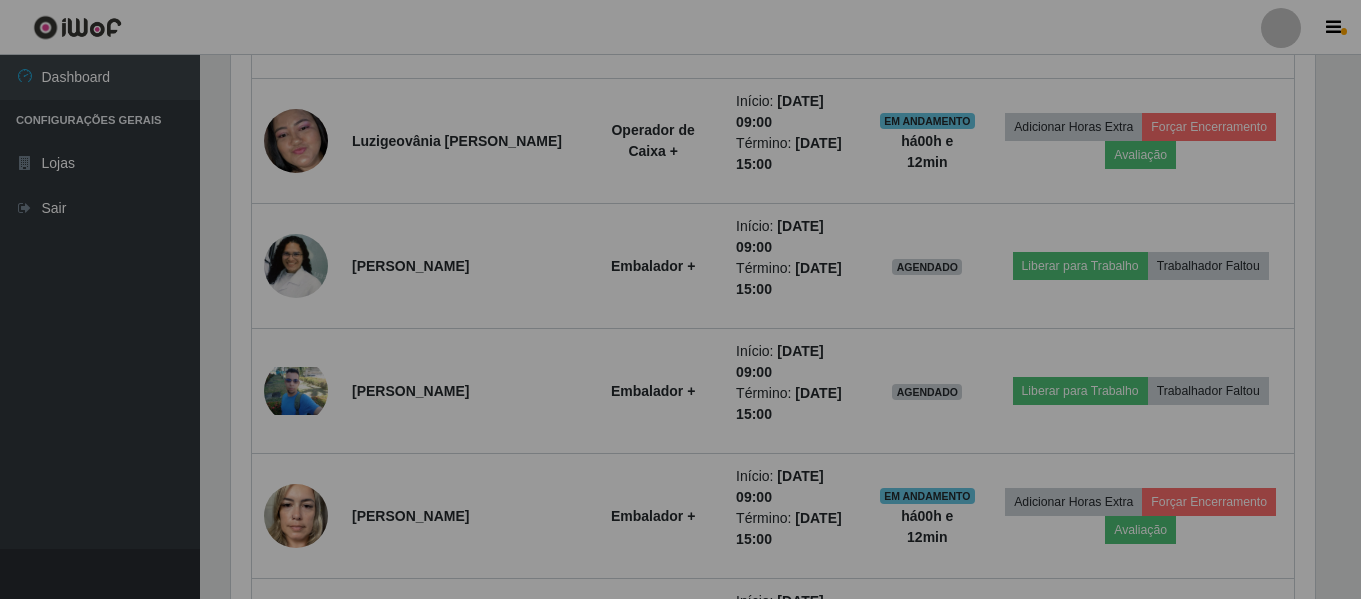 scroll, scrollTop: 999585, scrollLeft: 998901, axis: both 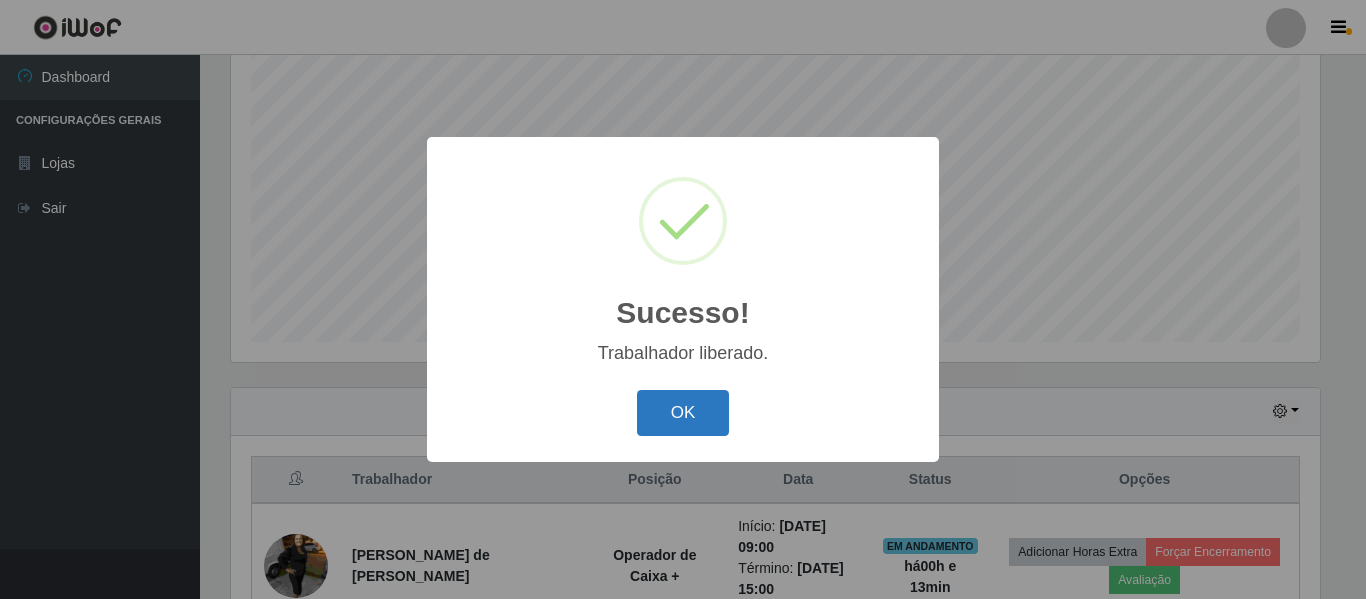 click on "OK" at bounding box center [683, 413] 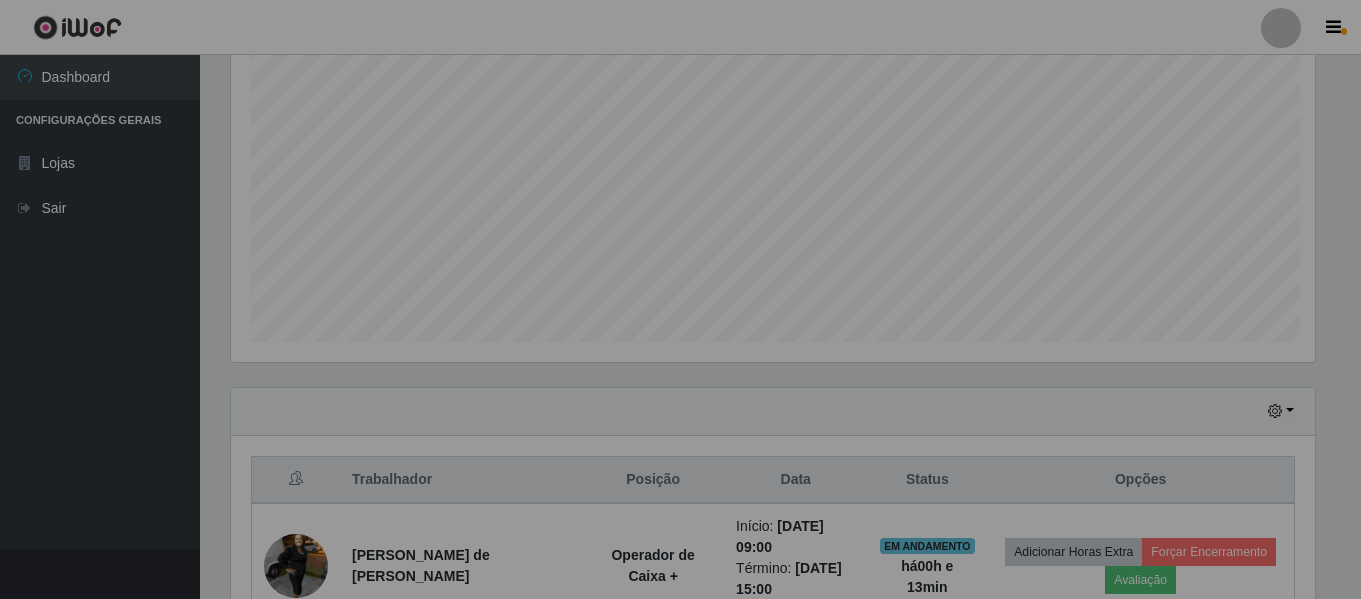 scroll, scrollTop: 999585, scrollLeft: 998901, axis: both 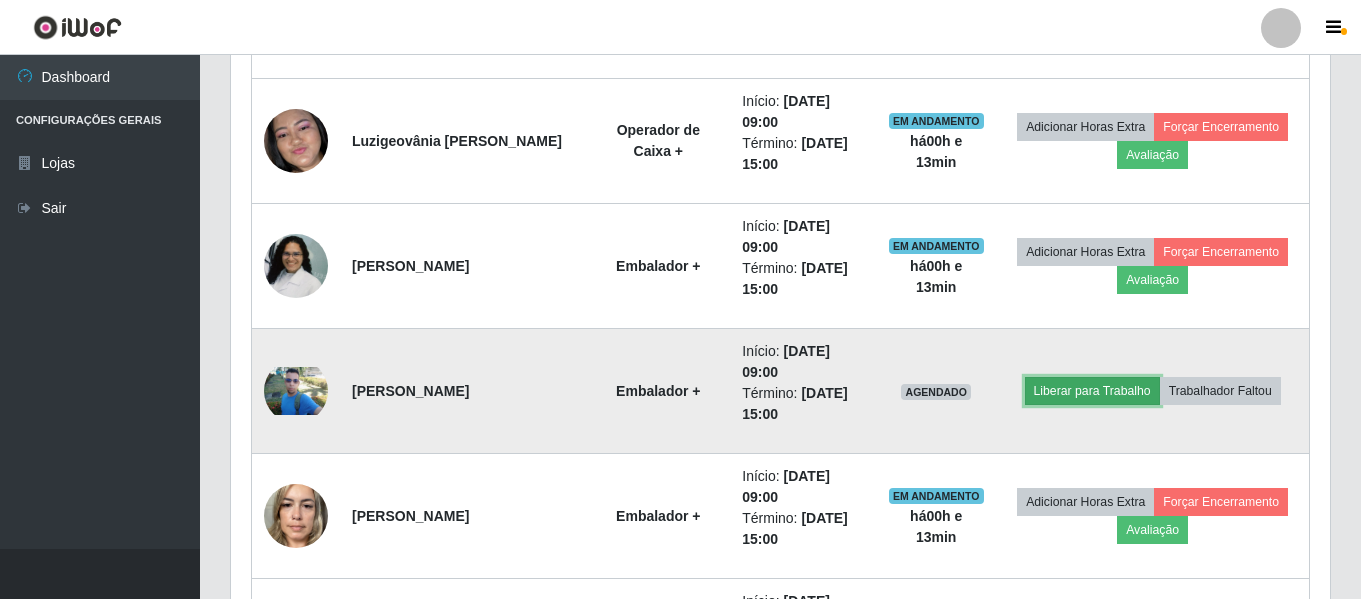 click on "Liberar para Trabalho" at bounding box center [1092, 391] 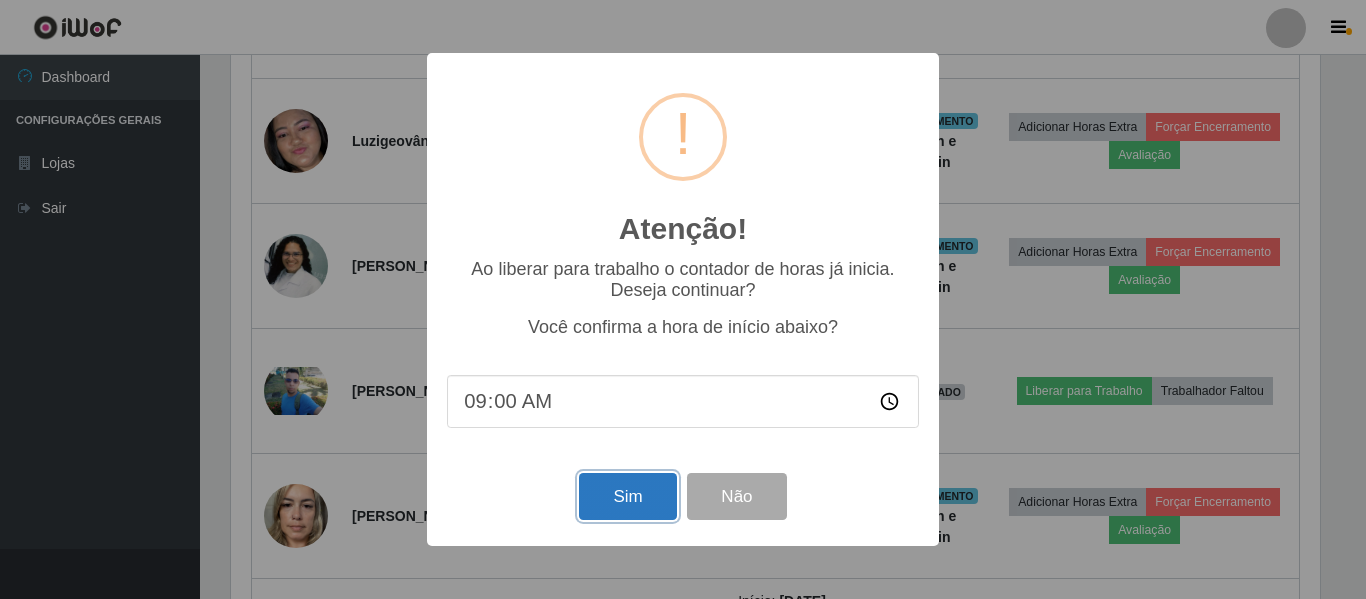 click on "Sim" at bounding box center [627, 496] 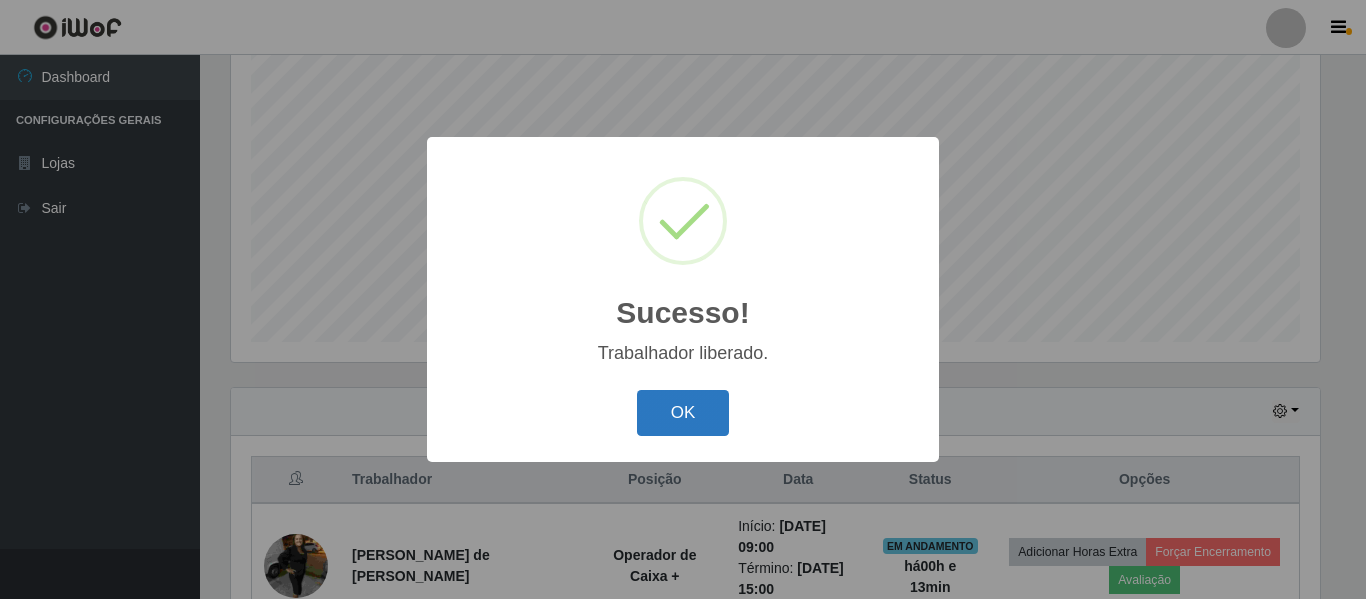 click on "OK" at bounding box center (683, 413) 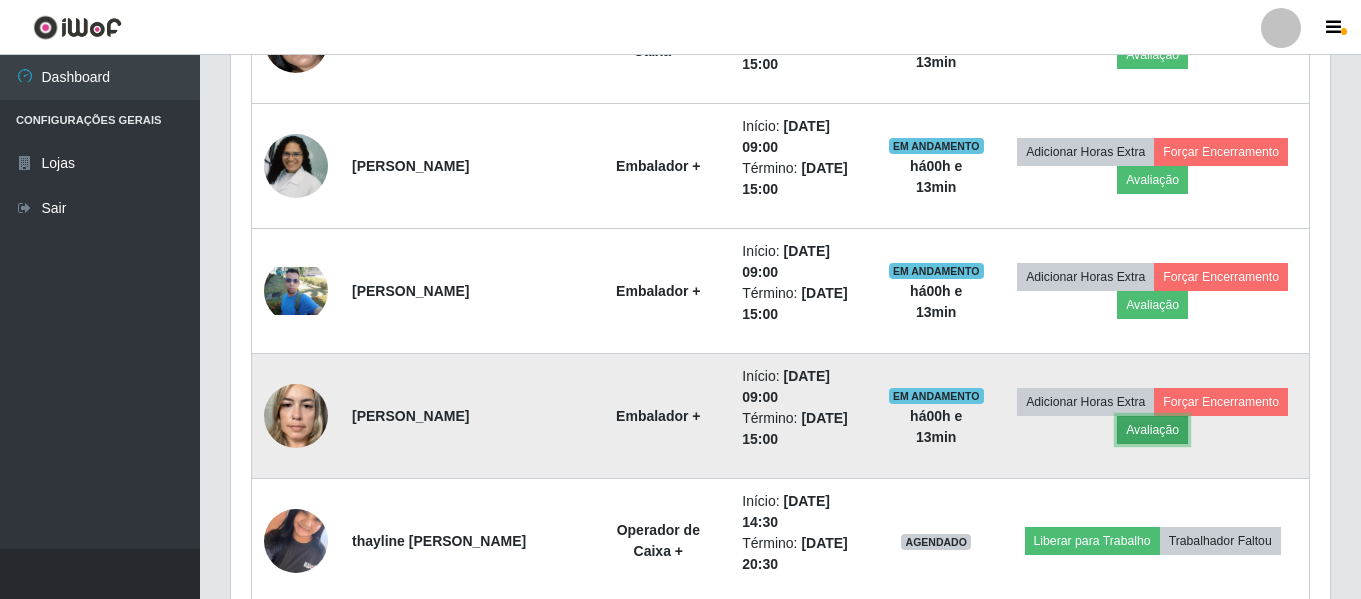 click on "Avaliação" at bounding box center [1152, 430] 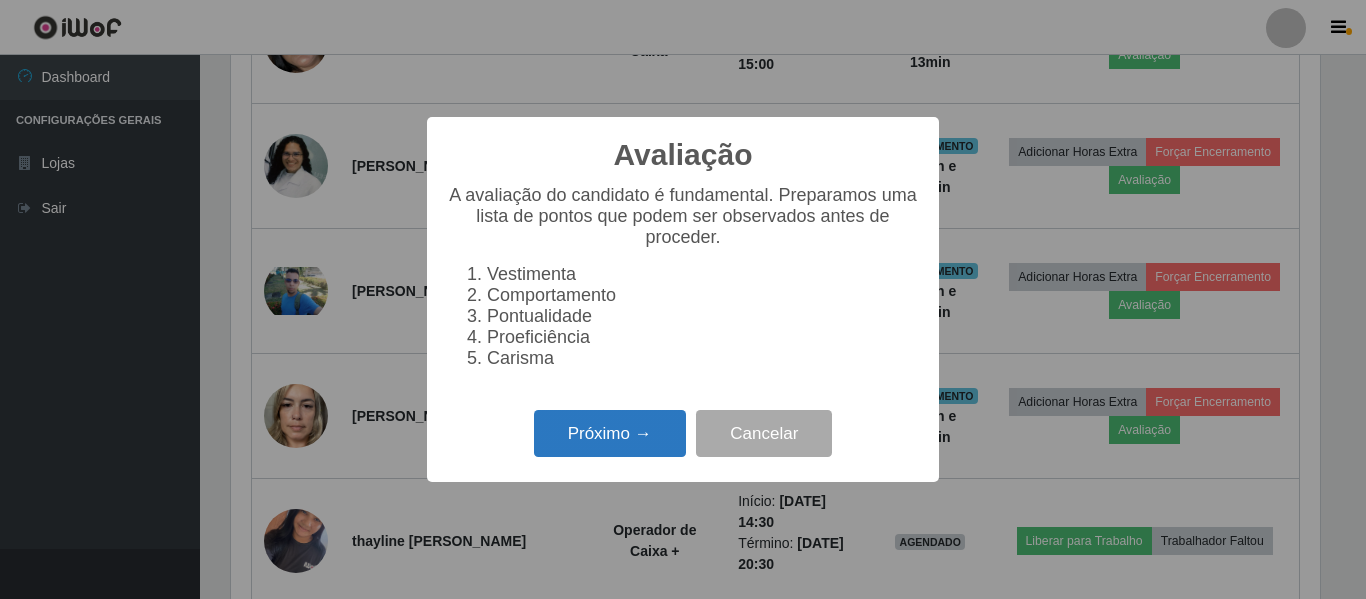 click on "Próximo →" at bounding box center [610, 433] 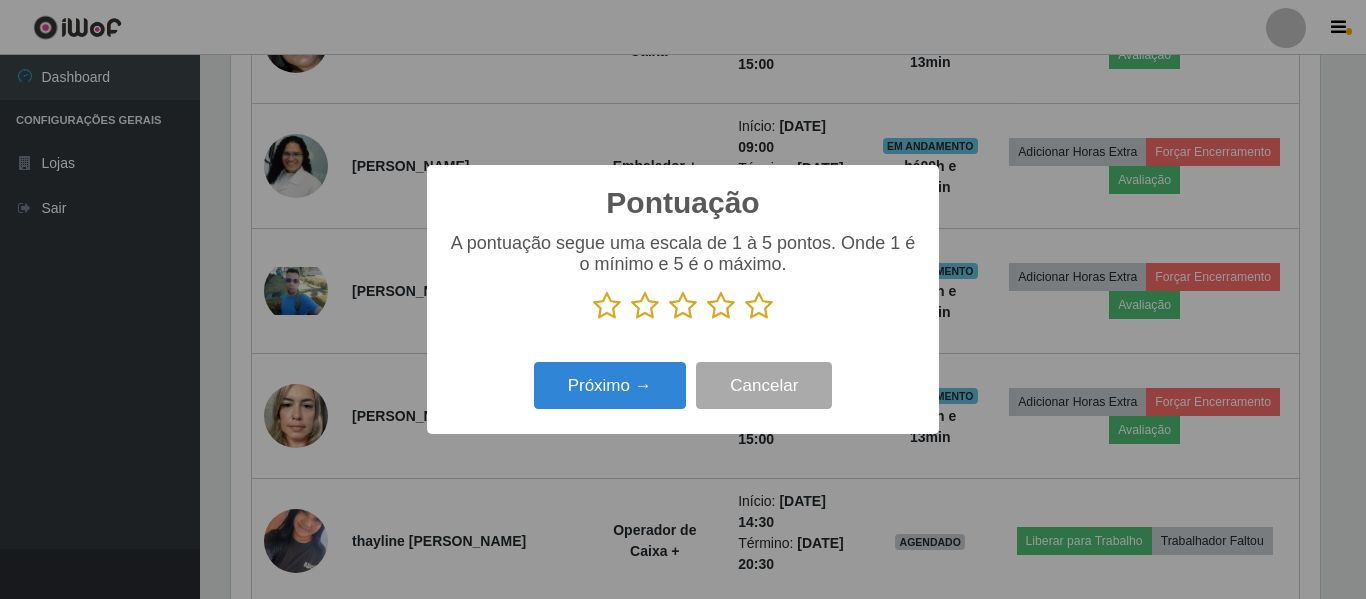 click at bounding box center (759, 306) 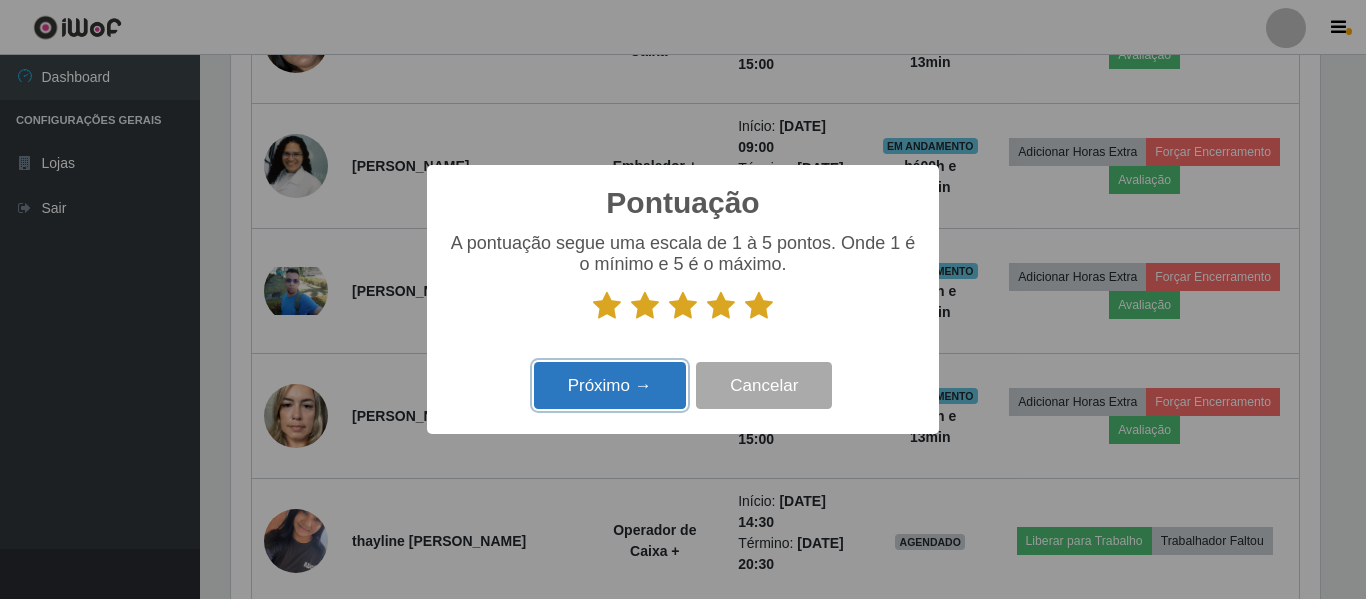click on "Próximo →" at bounding box center [610, 385] 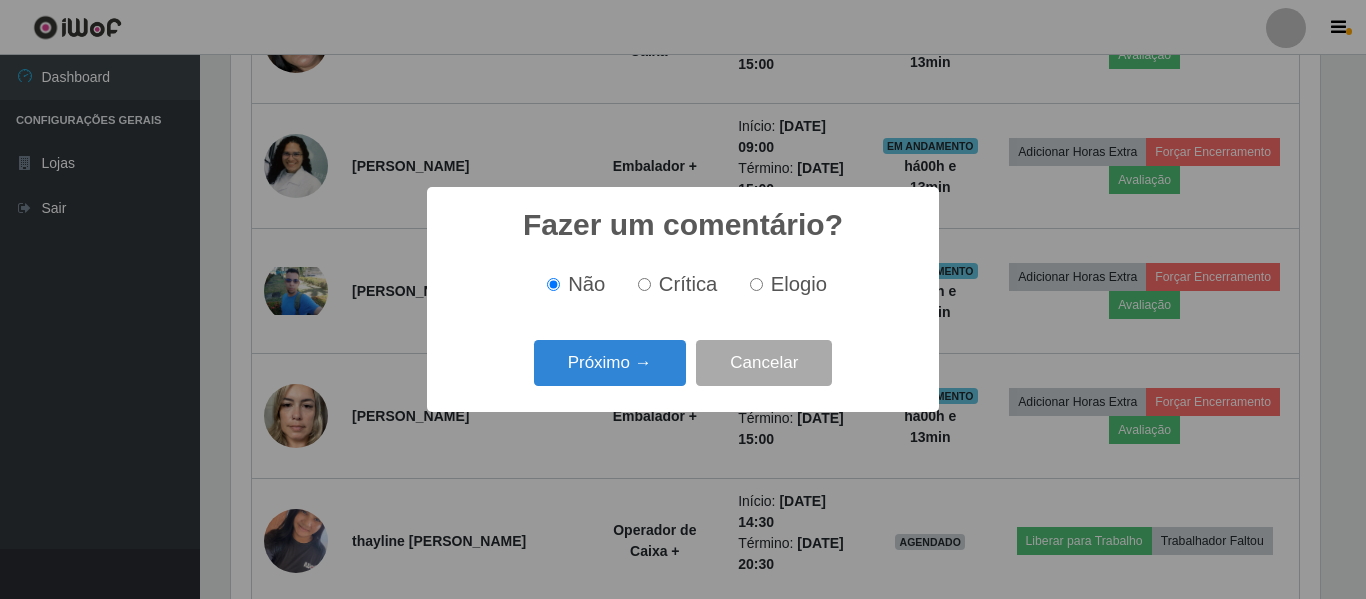 click on "Elogio" at bounding box center [756, 284] 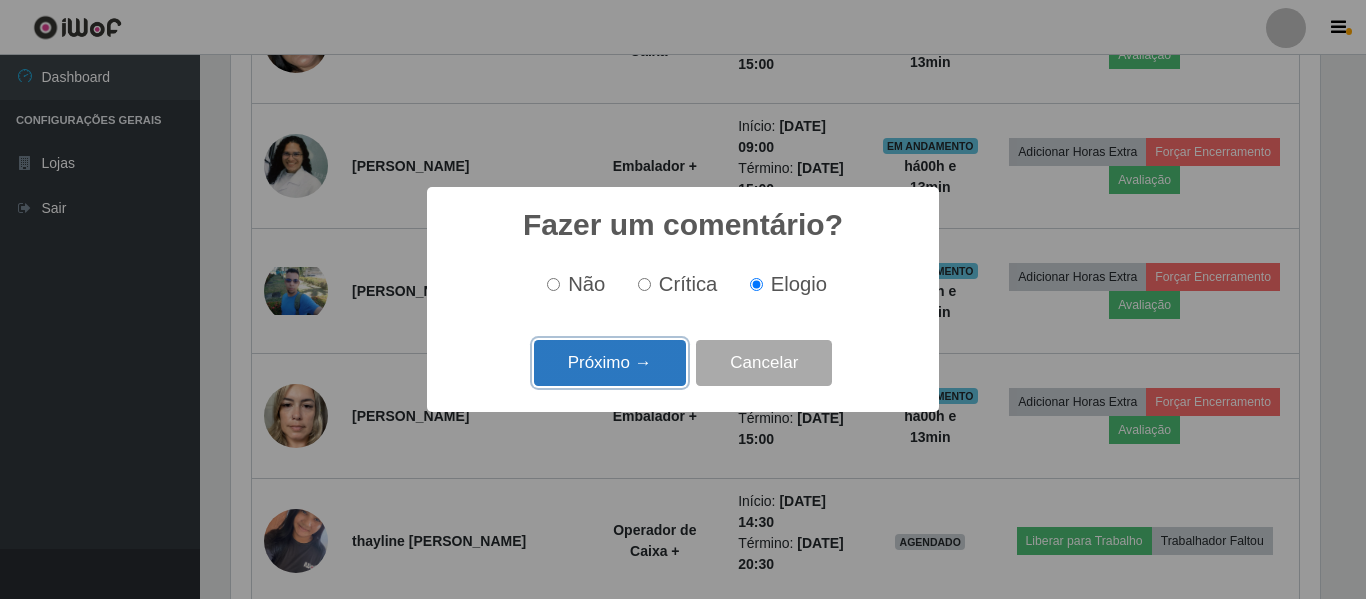click on "Próximo →" at bounding box center [610, 363] 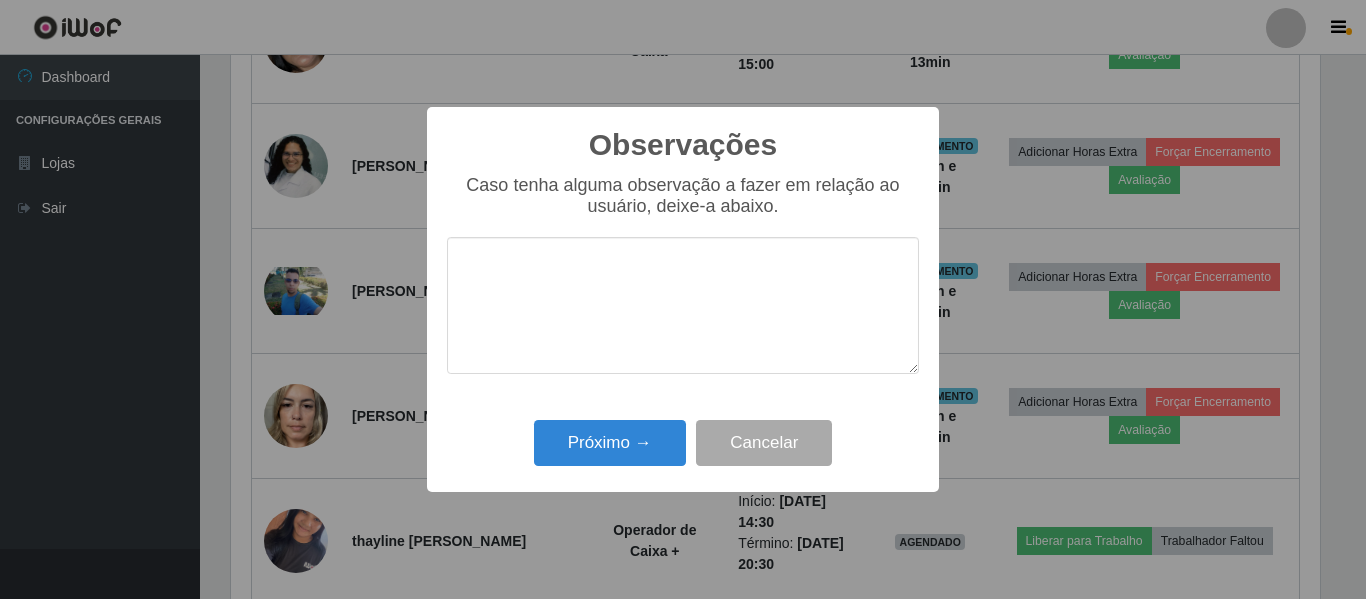 type on "T" 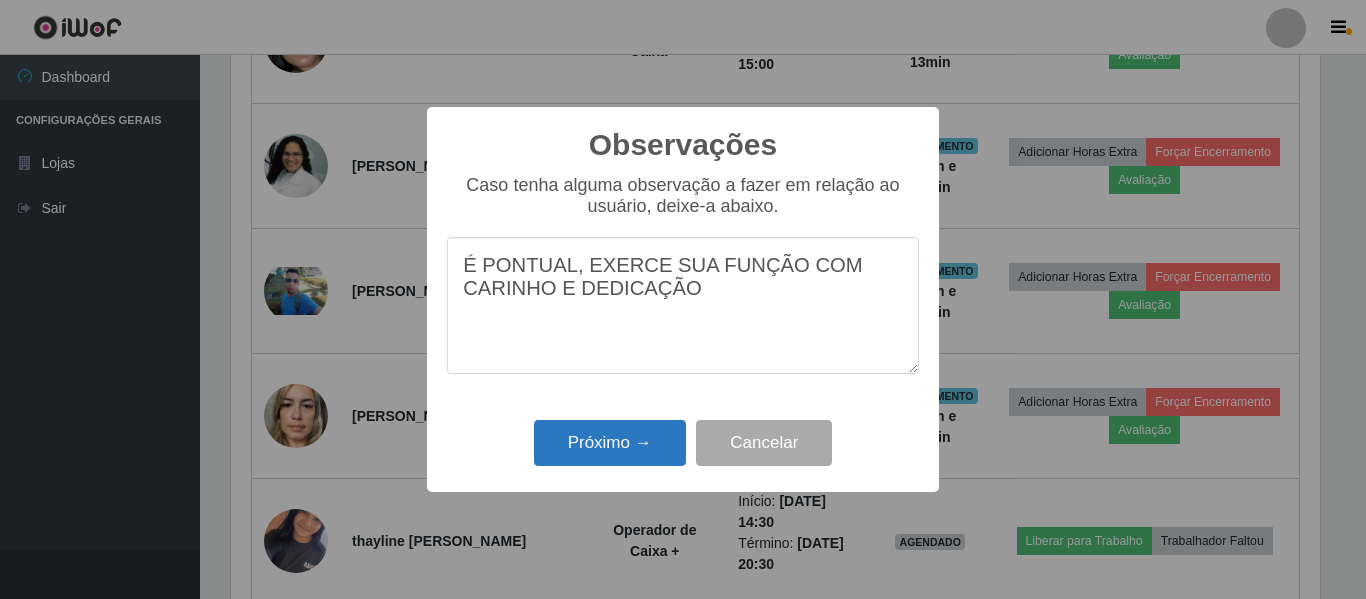 type on "É PONTUAL, EXERCE SUA FUNÇÃO COM CARINHO E DEDICAÇÃO" 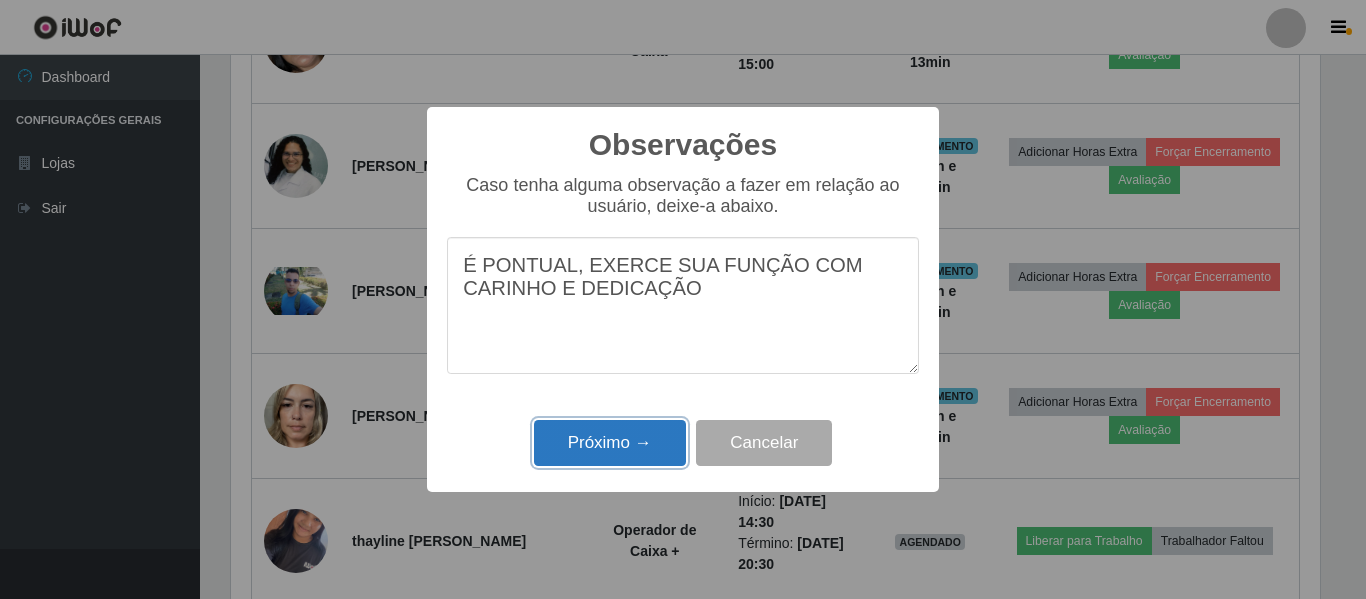 click on "Próximo →" at bounding box center [610, 443] 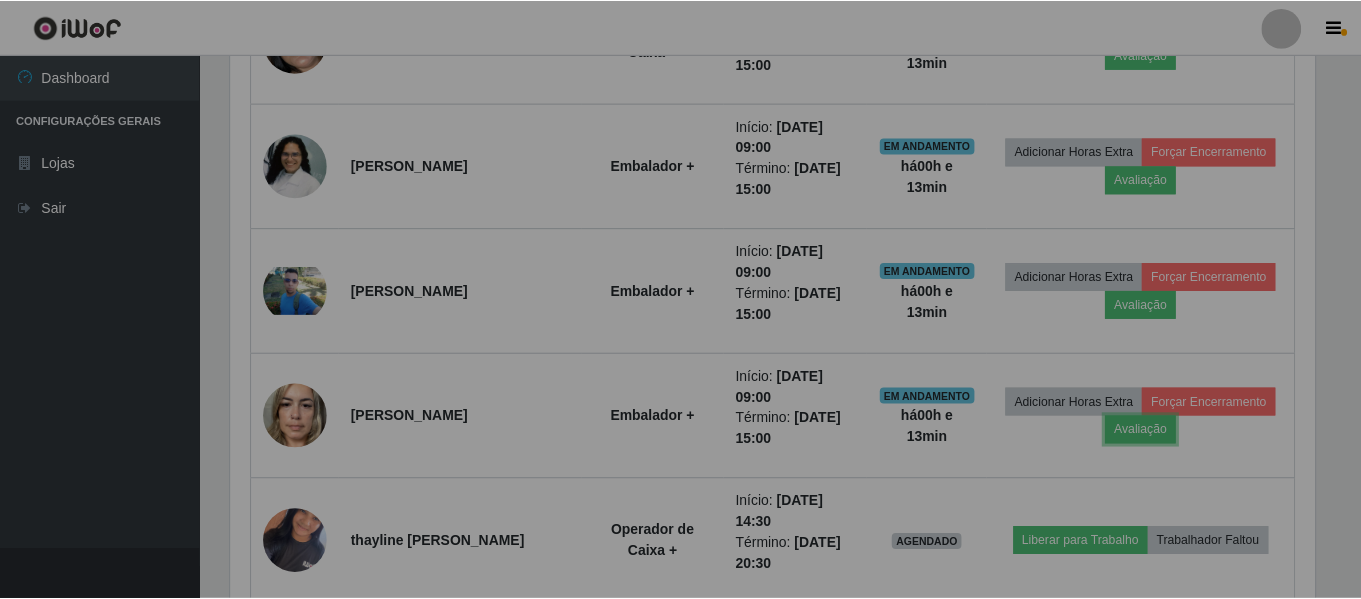scroll, scrollTop: 999585, scrollLeft: 998901, axis: both 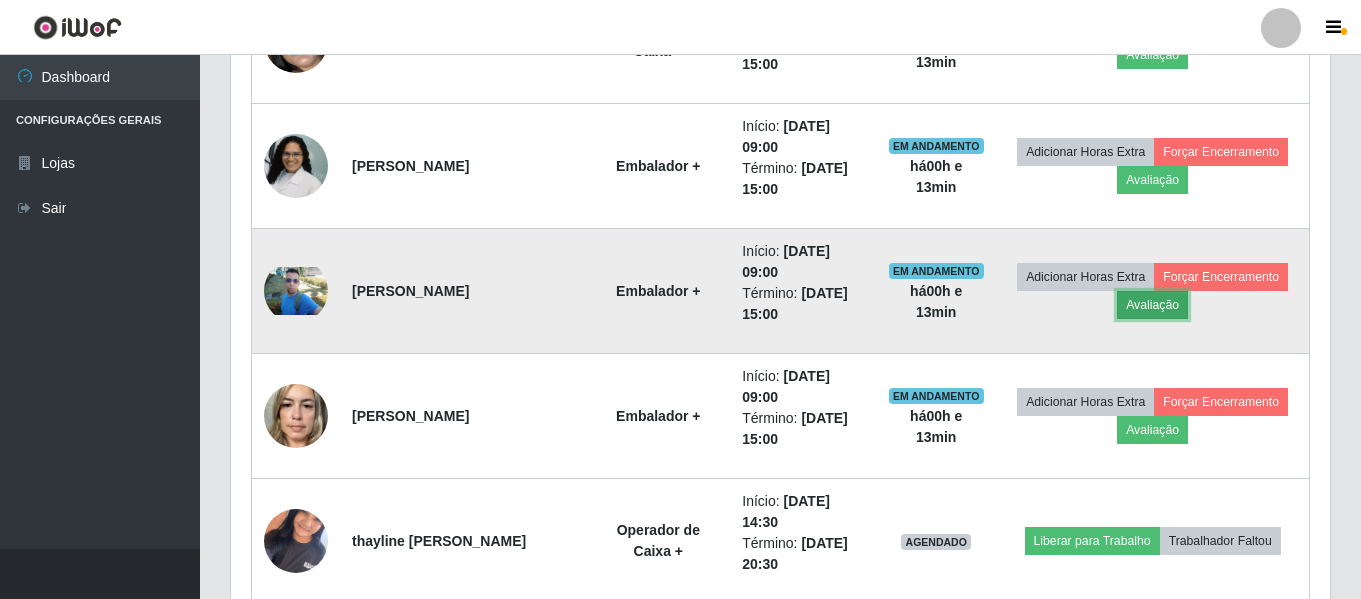 click on "Avaliação" at bounding box center [1152, 305] 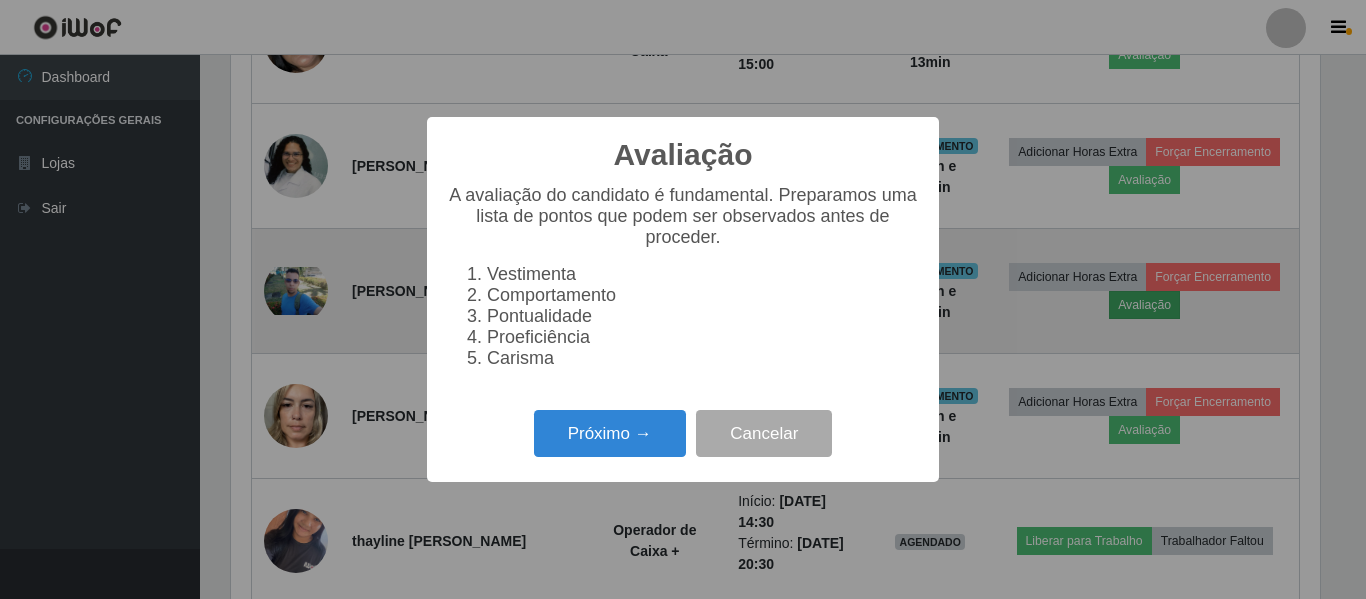 scroll, scrollTop: 999585, scrollLeft: 998911, axis: both 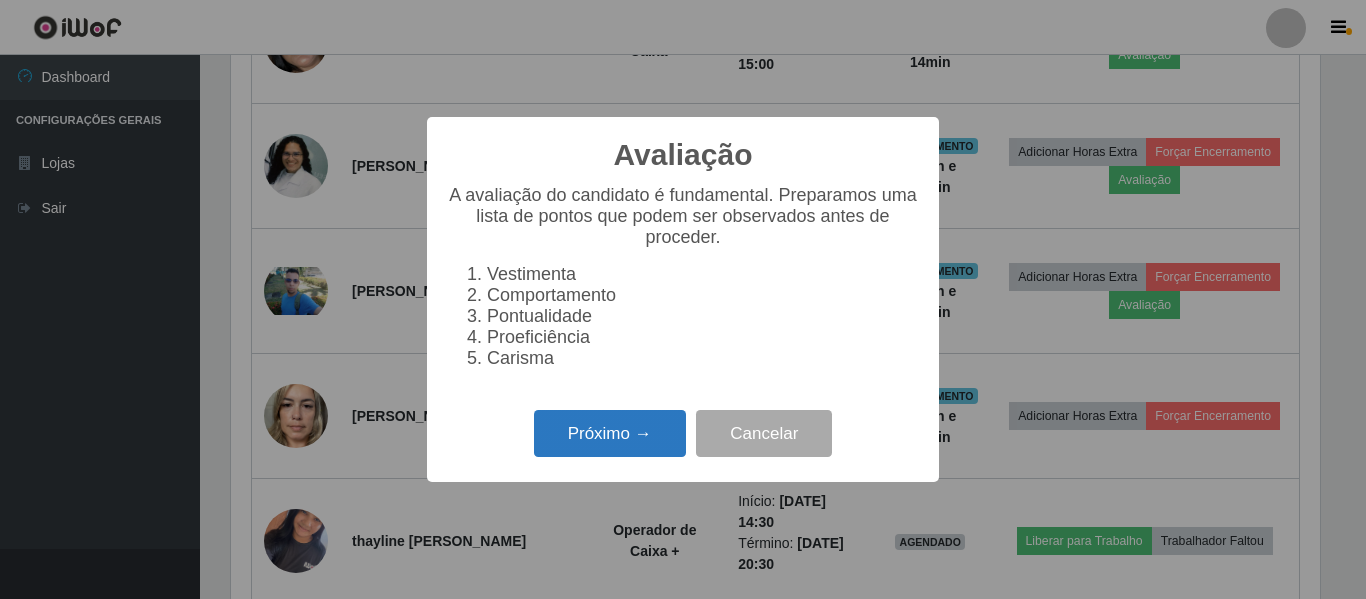 click on "Próximo →" at bounding box center (610, 433) 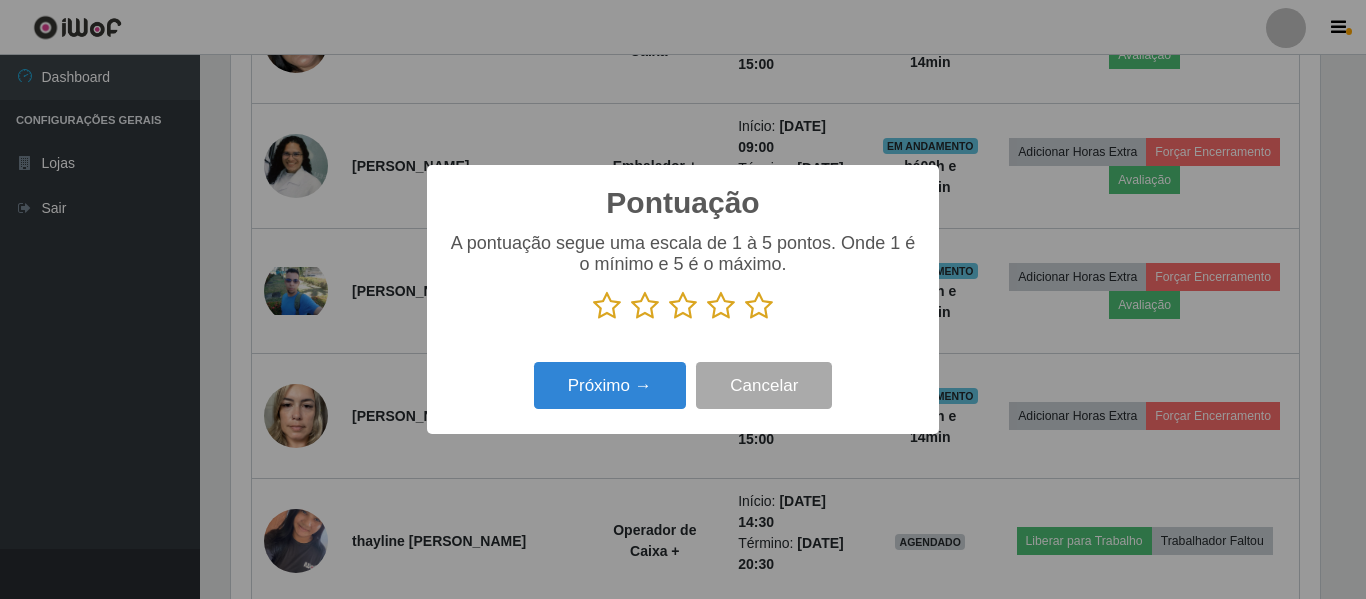 scroll, scrollTop: 999585, scrollLeft: 998911, axis: both 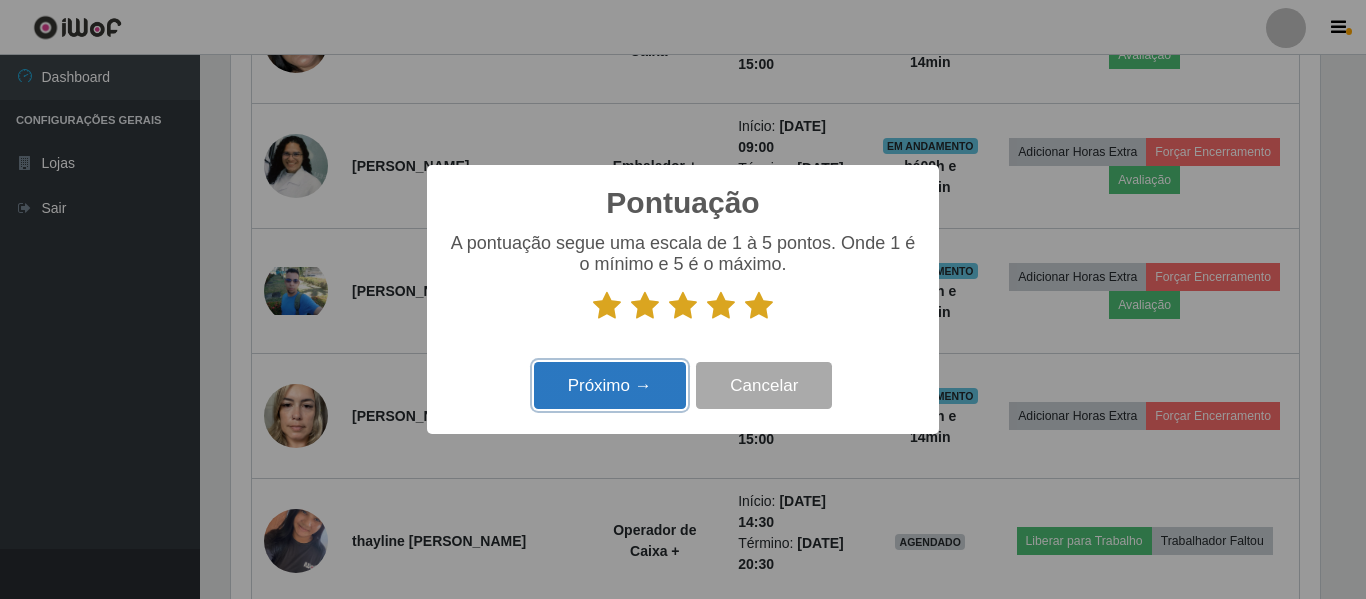 click on "Próximo →" at bounding box center (610, 385) 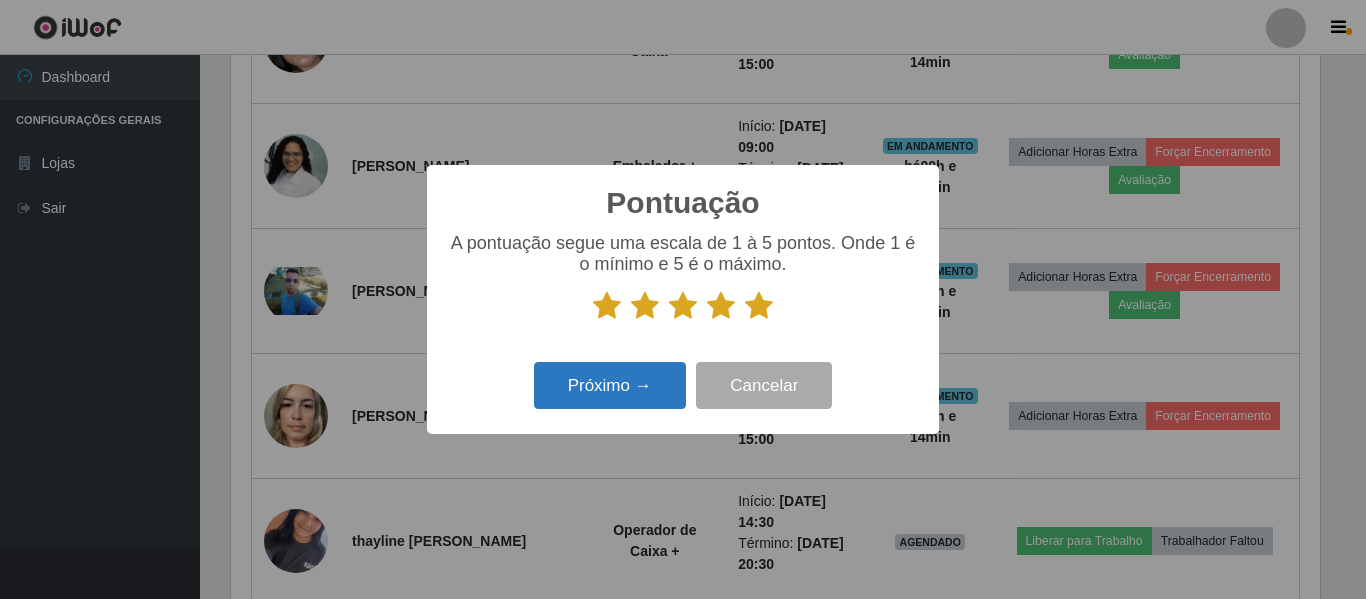 scroll, scrollTop: 999585, scrollLeft: 998911, axis: both 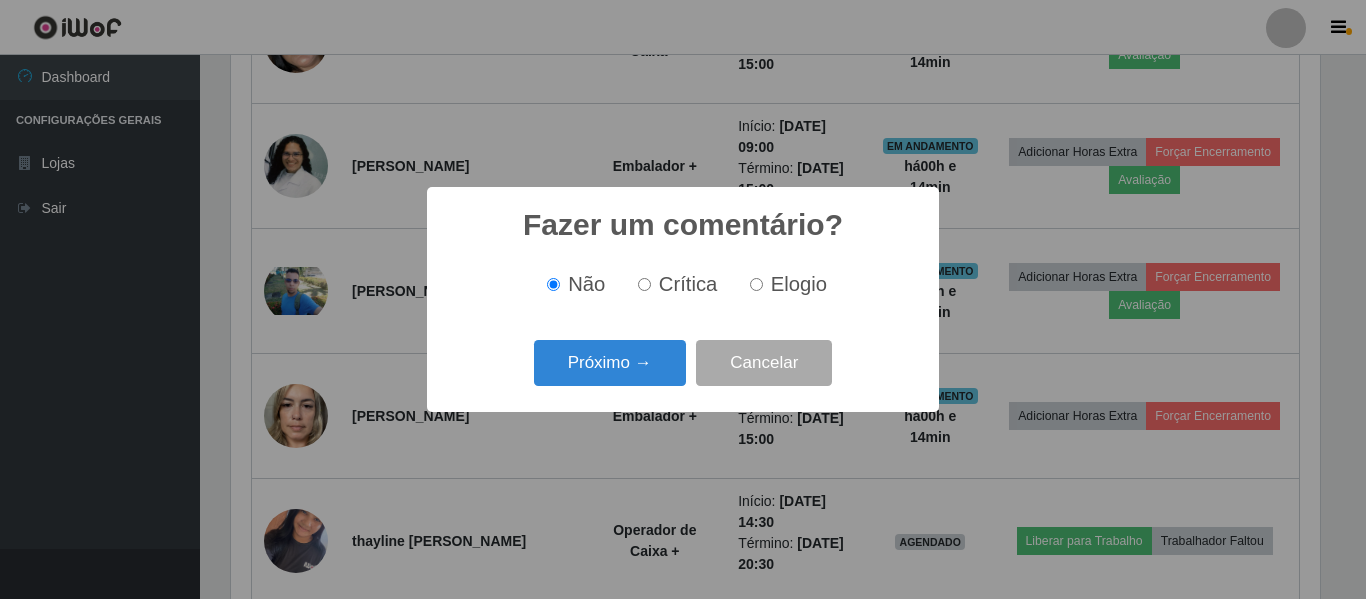 click on "Elogio" at bounding box center [756, 284] 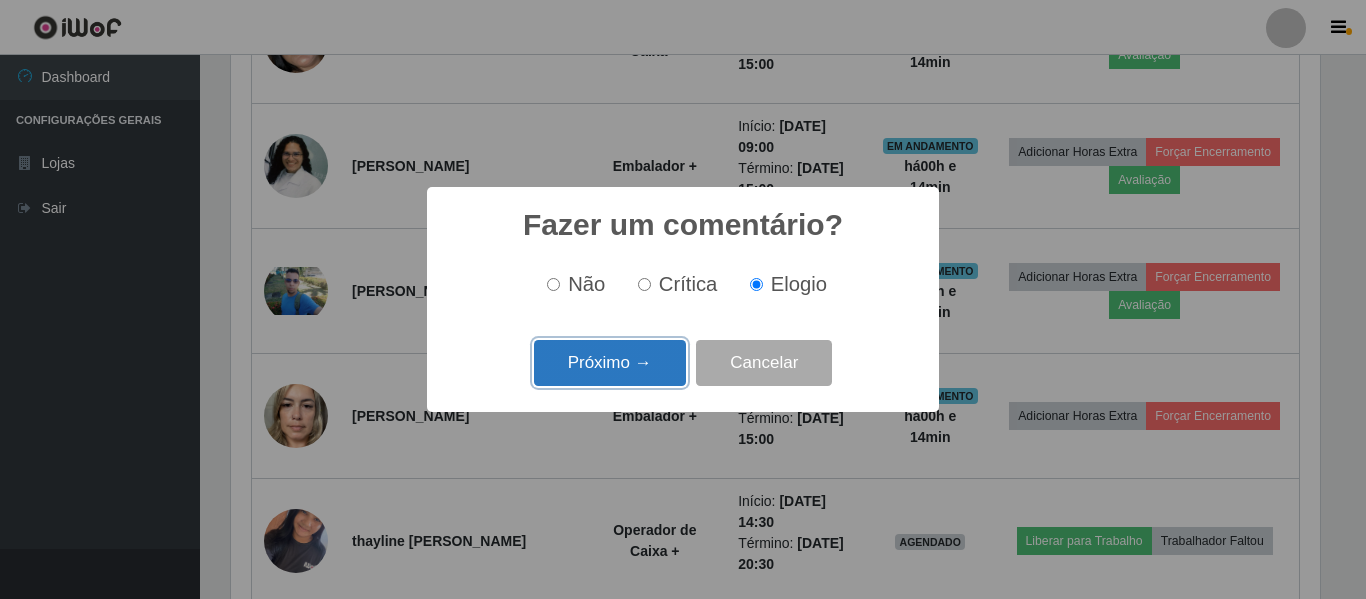 click on "Próximo →" at bounding box center (610, 363) 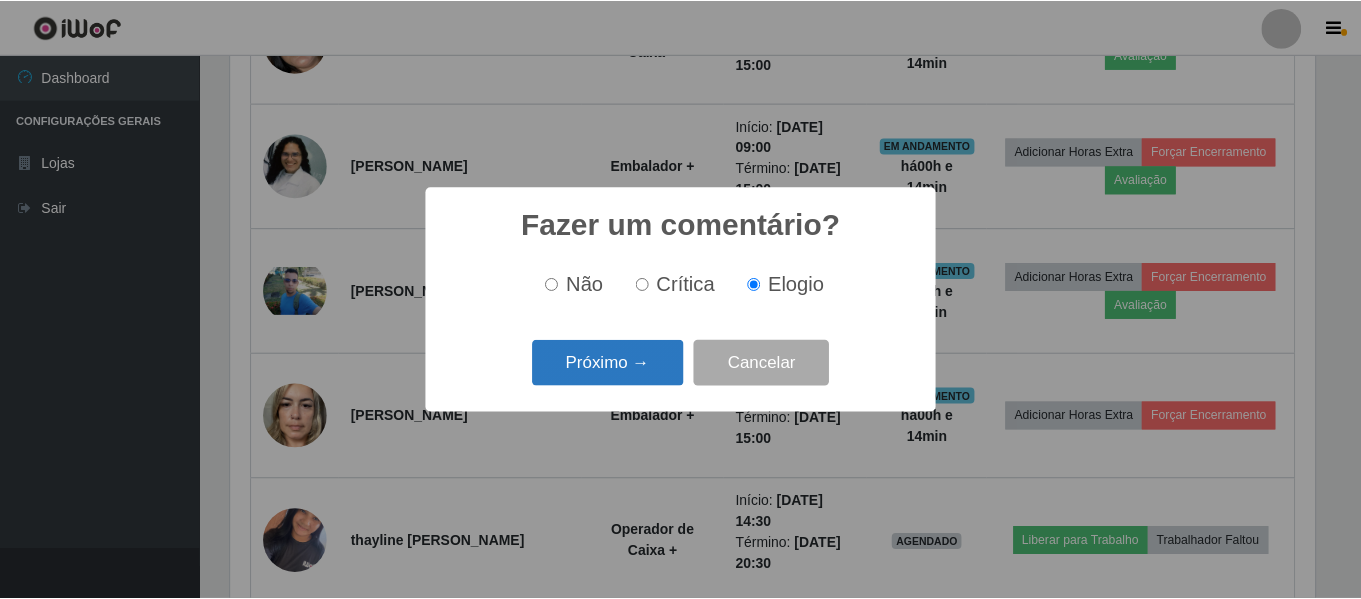 scroll, scrollTop: 999585, scrollLeft: 998911, axis: both 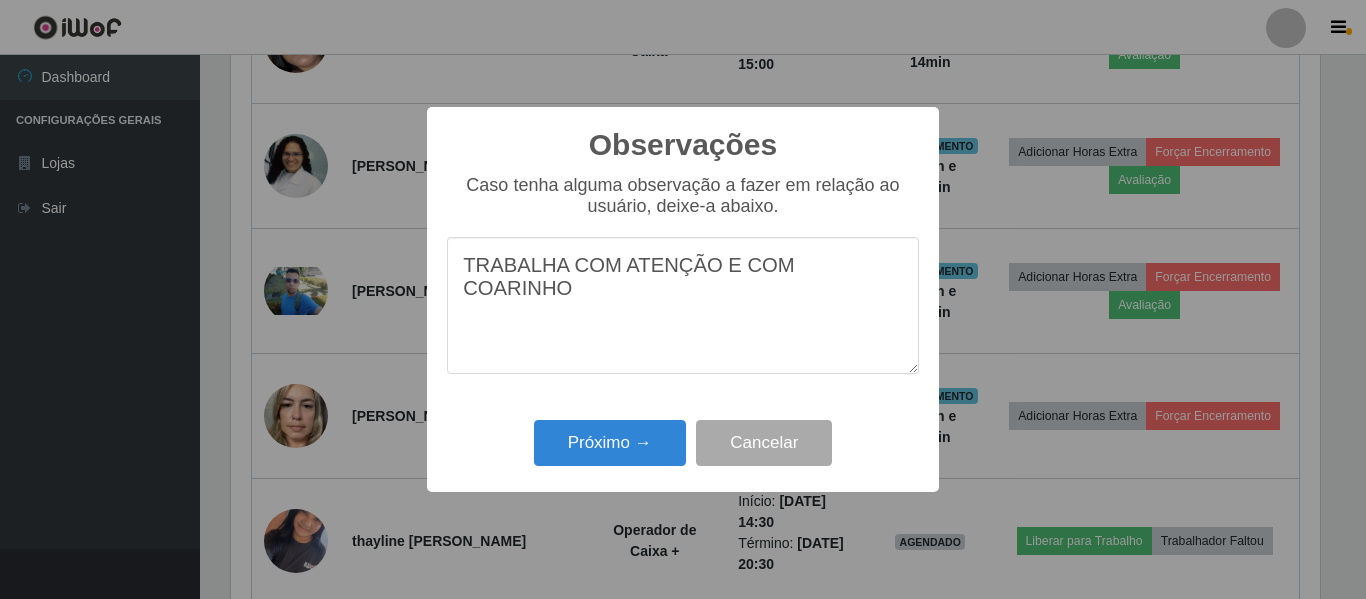 click on "TRABALHA COM ATENÇÃO E COM COARINHO" at bounding box center [683, 305] 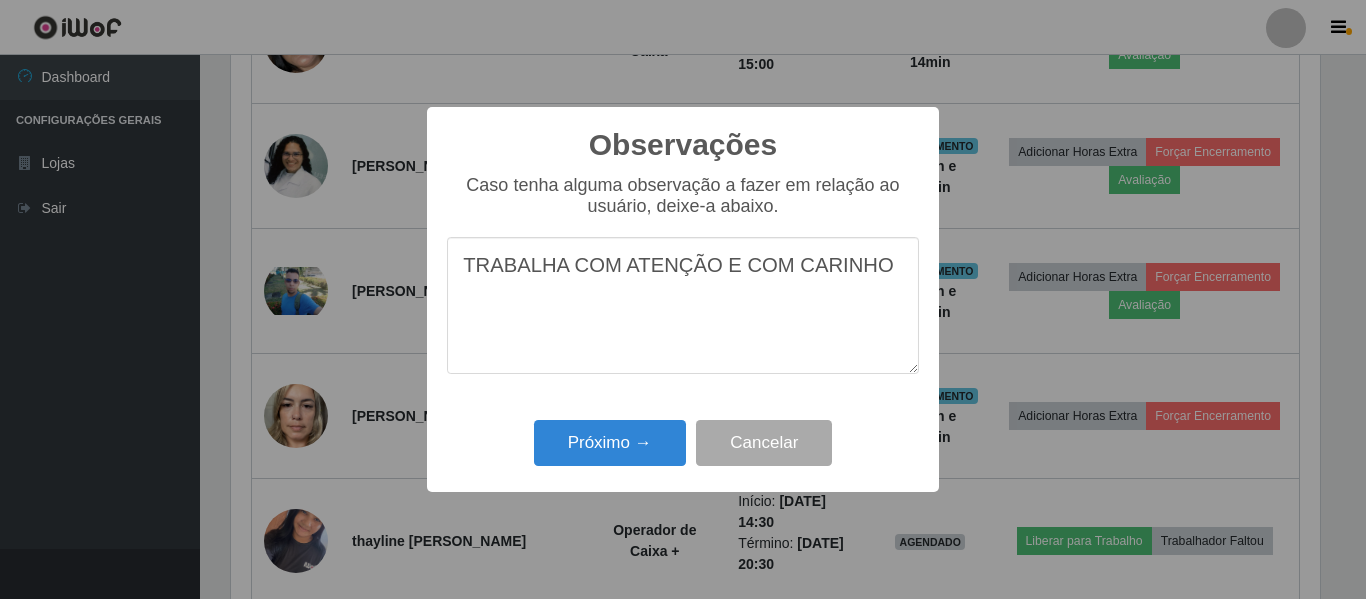 click on "TRABALHA COM ATENÇÃO E COM CARINHO" at bounding box center (683, 305) 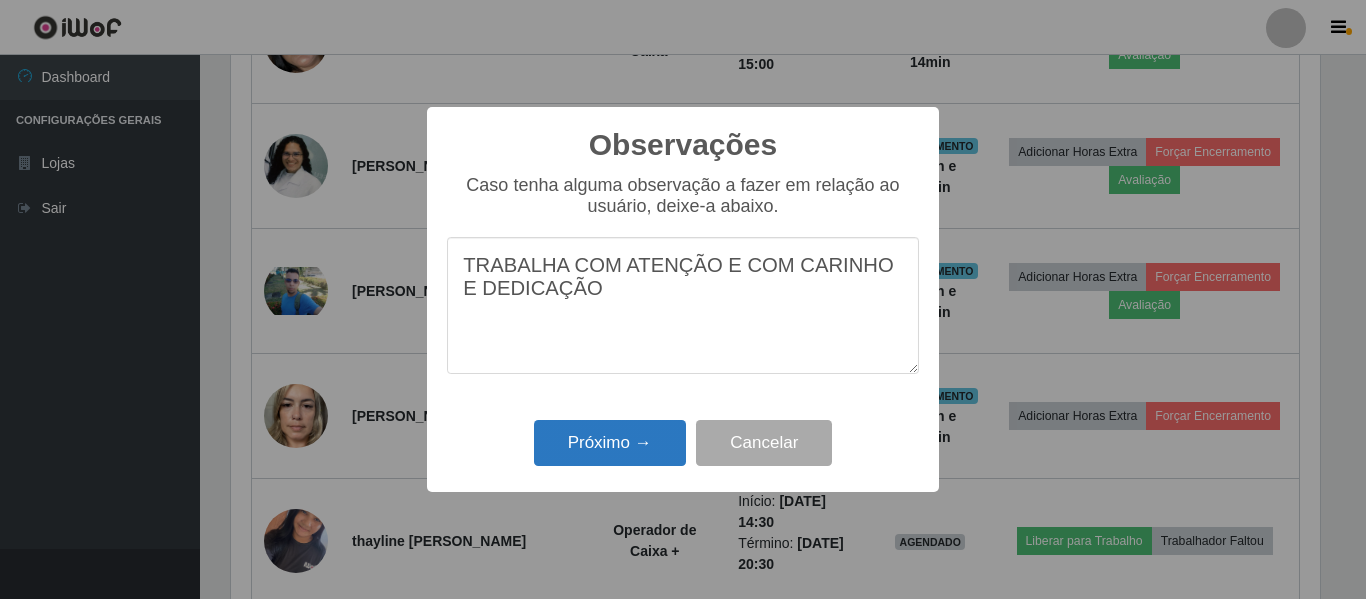 type on "TRABALHA COM ATENÇÃO E COM CARINHO E DEDICAÇÃO" 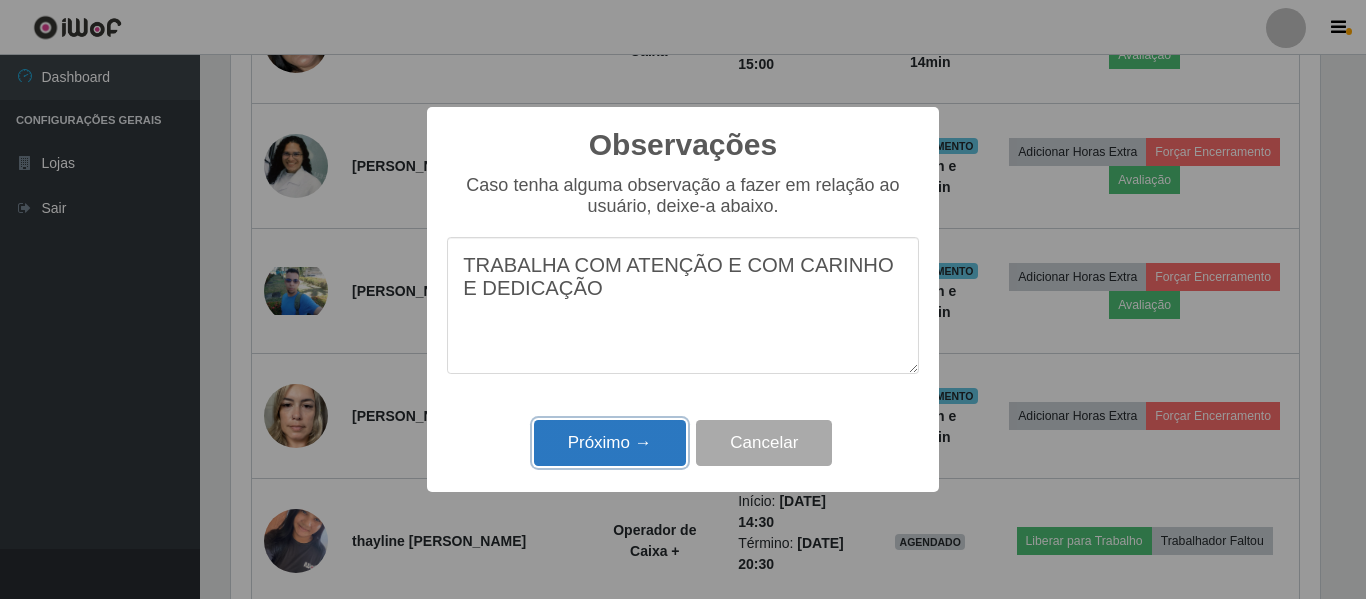 click on "Próximo →" at bounding box center [610, 443] 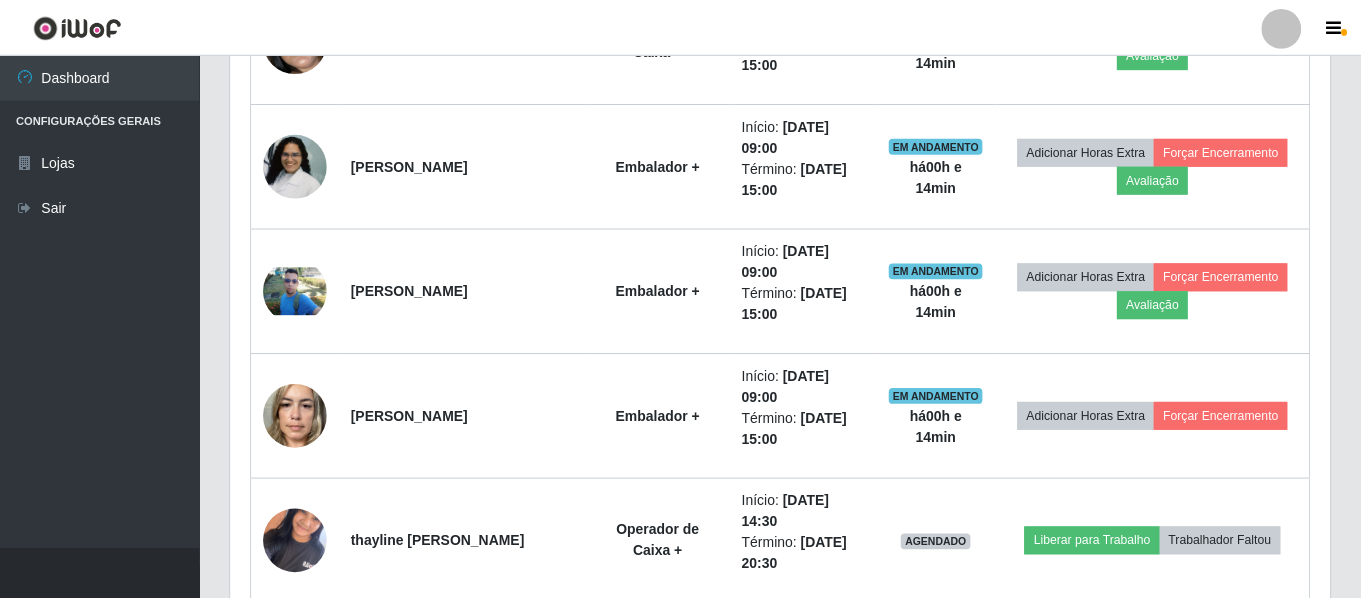 scroll, scrollTop: 999585, scrollLeft: 998901, axis: both 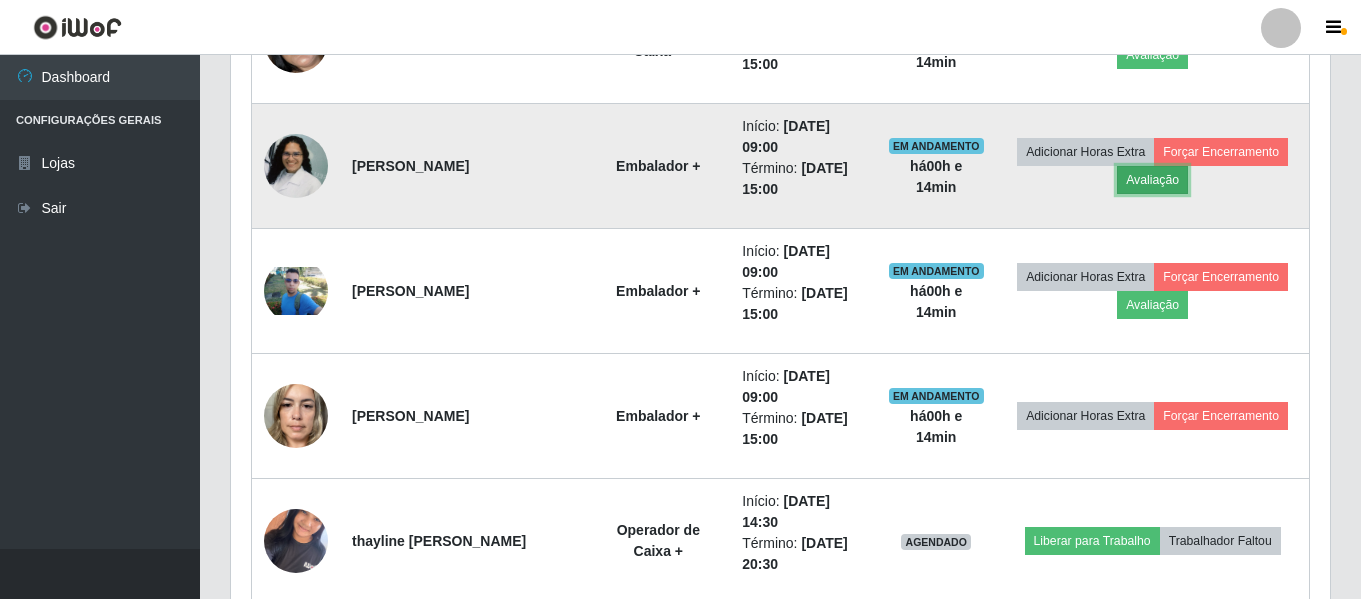 click on "Avaliação" at bounding box center [1152, 180] 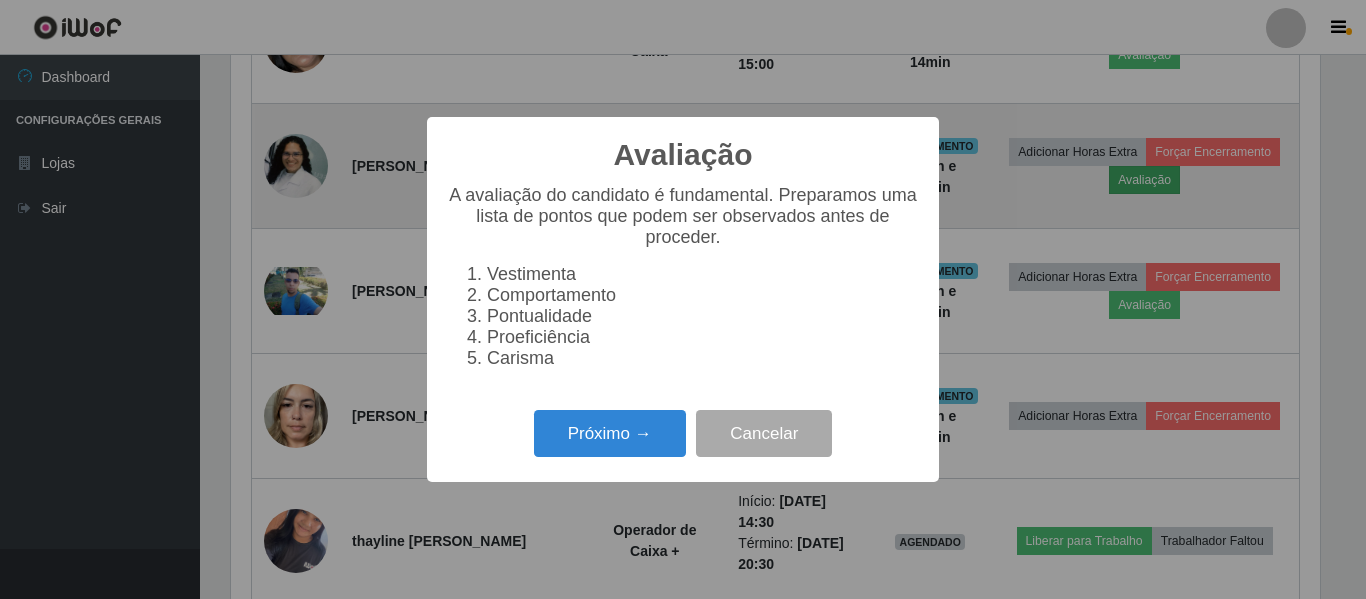scroll, scrollTop: 999585, scrollLeft: 998911, axis: both 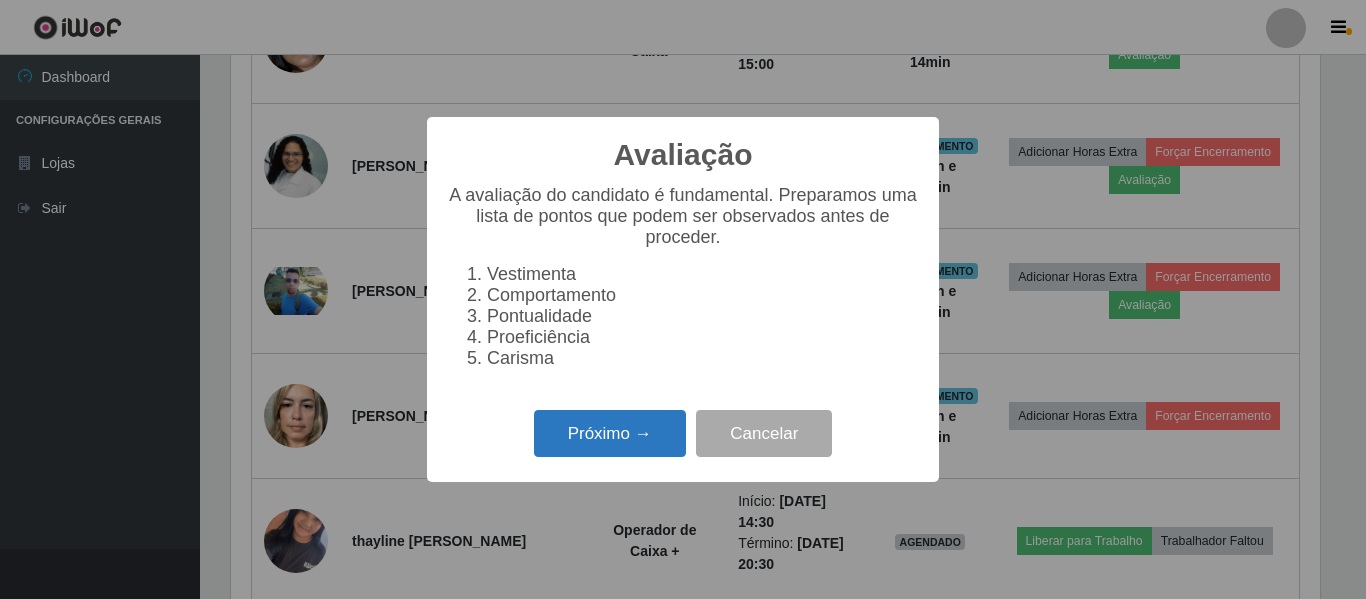 click on "Próximo →" at bounding box center (610, 433) 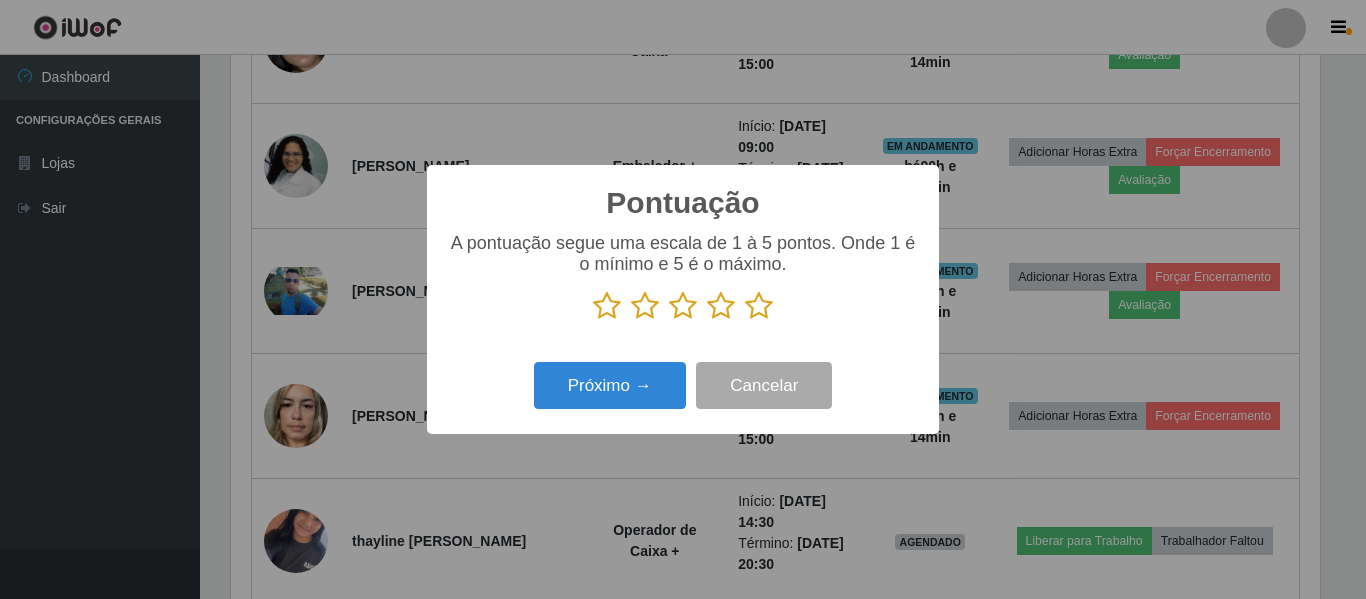 click at bounding box center [759, 306] 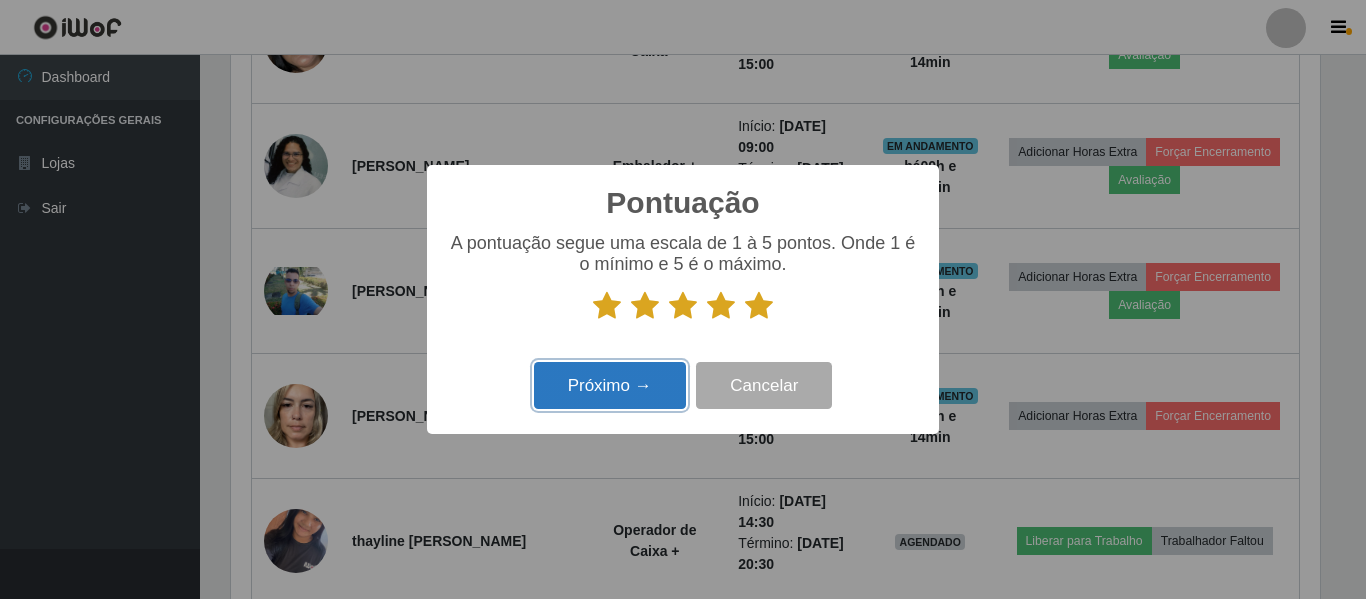 click on "Próximo →" at bounding box center [610, 385] 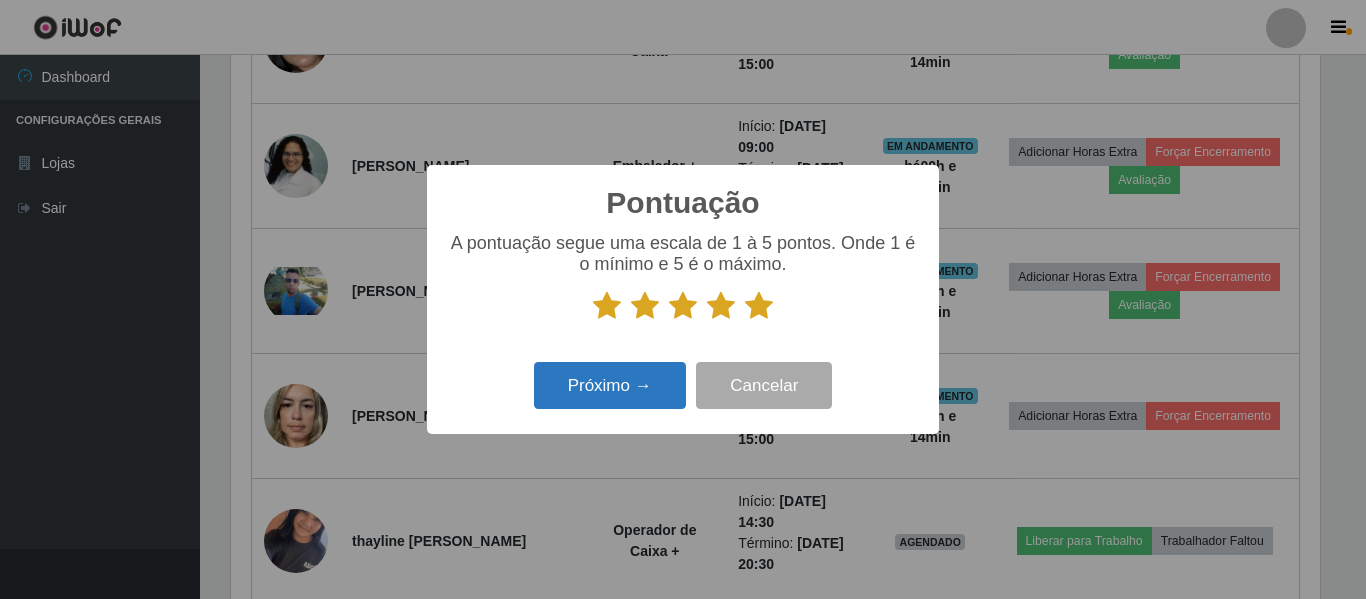 scroll, scrollTop: 999585, scrollLeft: 998911, axis: both 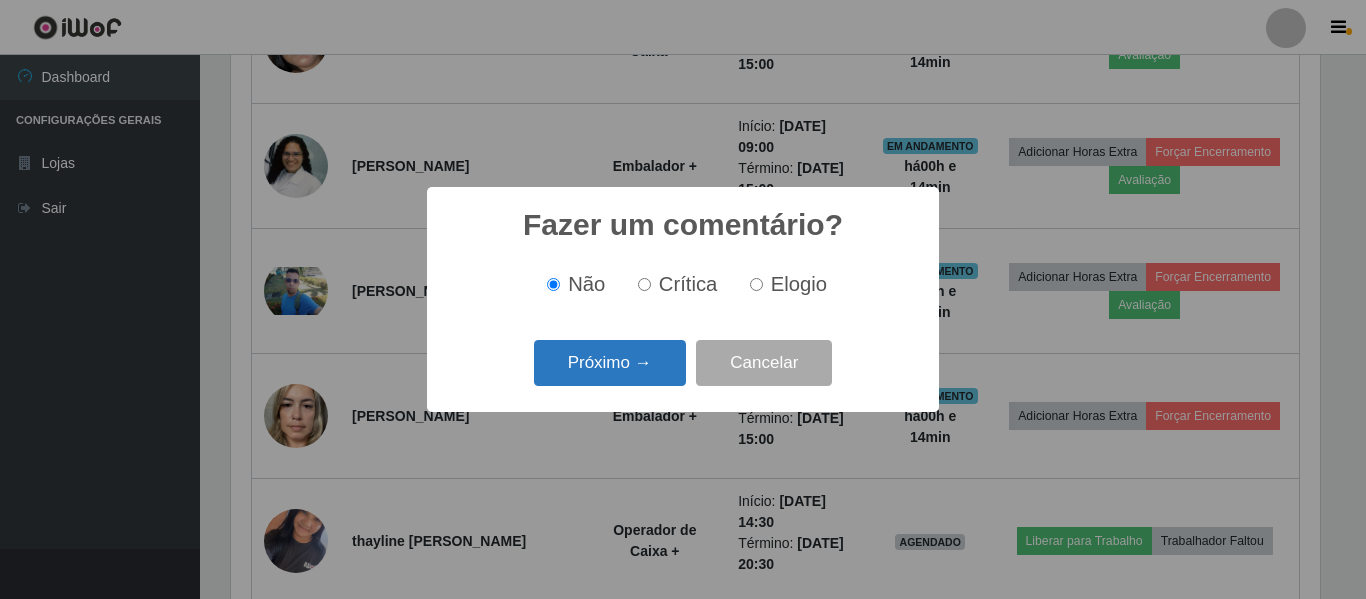 click on "Próximo →" at bounding box center [610, 363] 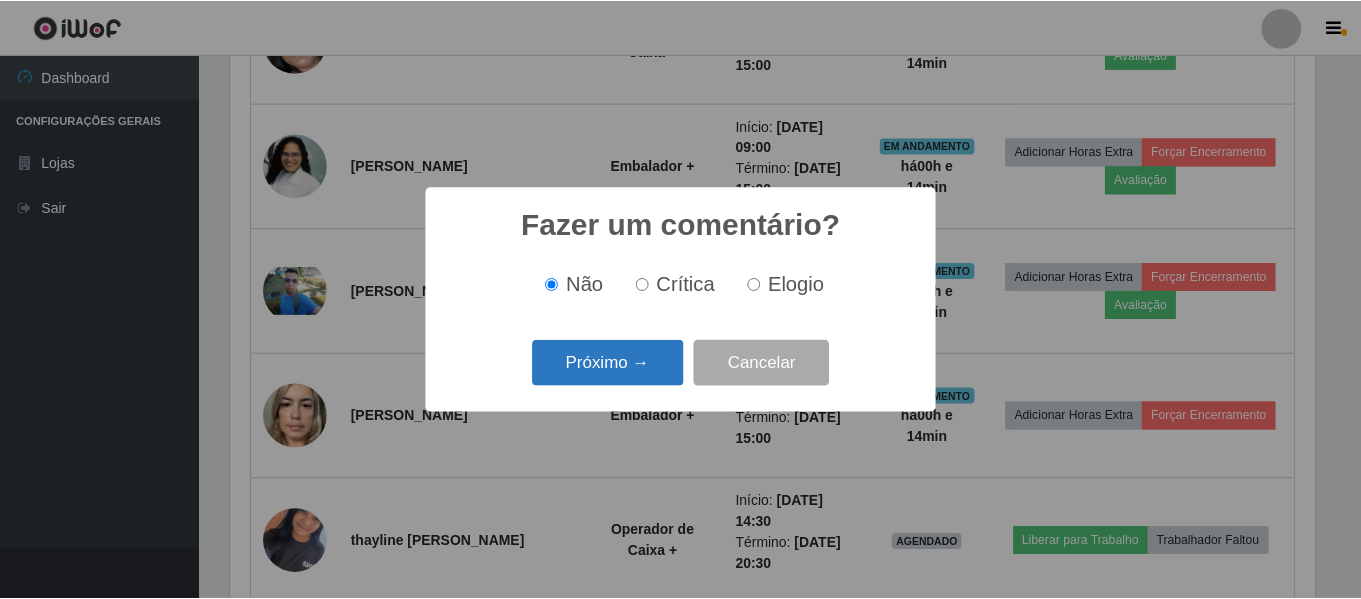 scroll, scrollTop: 999585, scrollLeft: 998911, axis: both 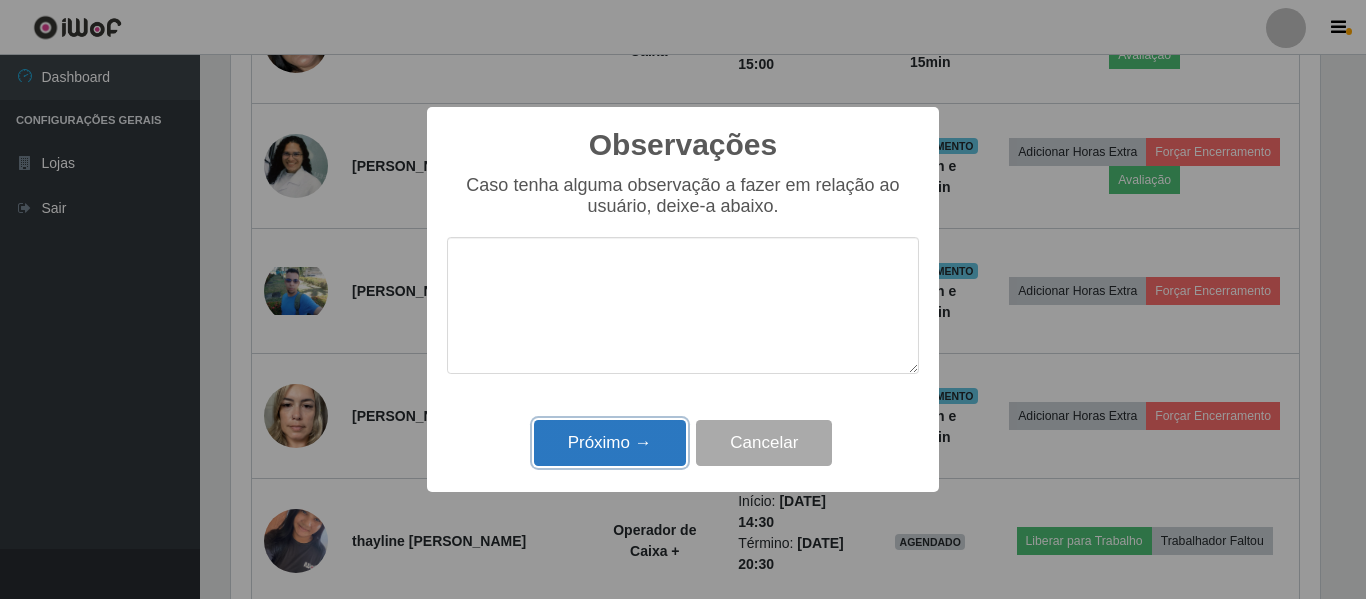 click on "Próximo →" at bounding box center [610, 443] 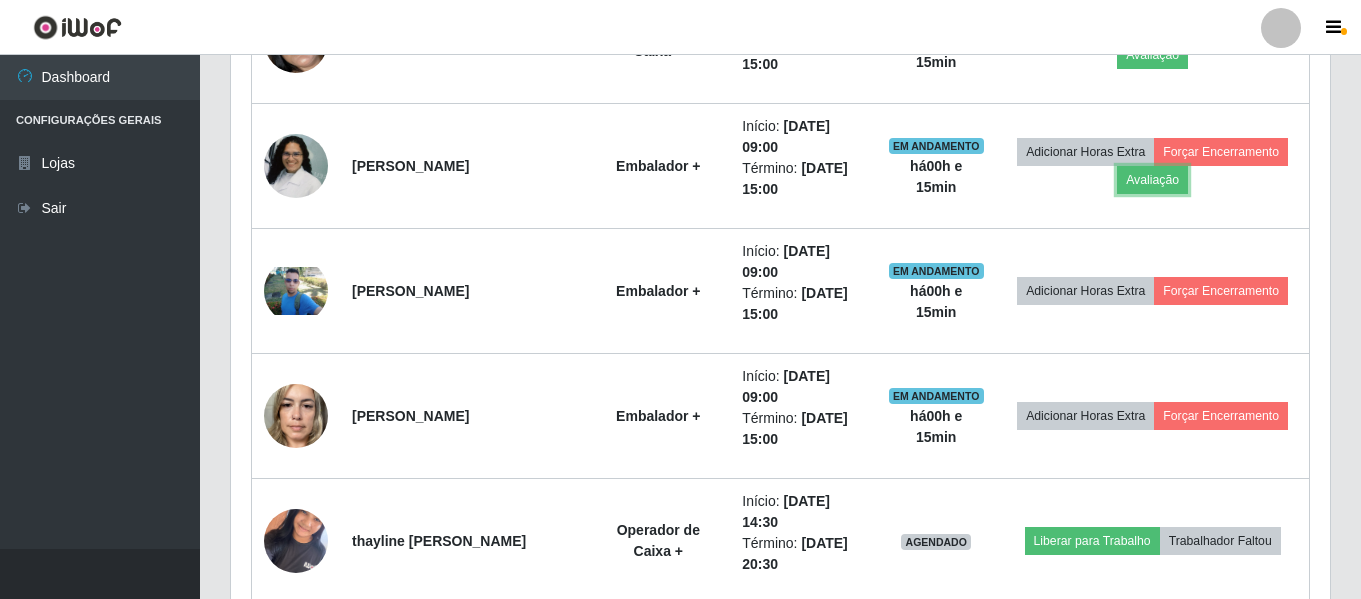 scroll, scrollTop: 999585, scrollLeft: 998901, axis: both 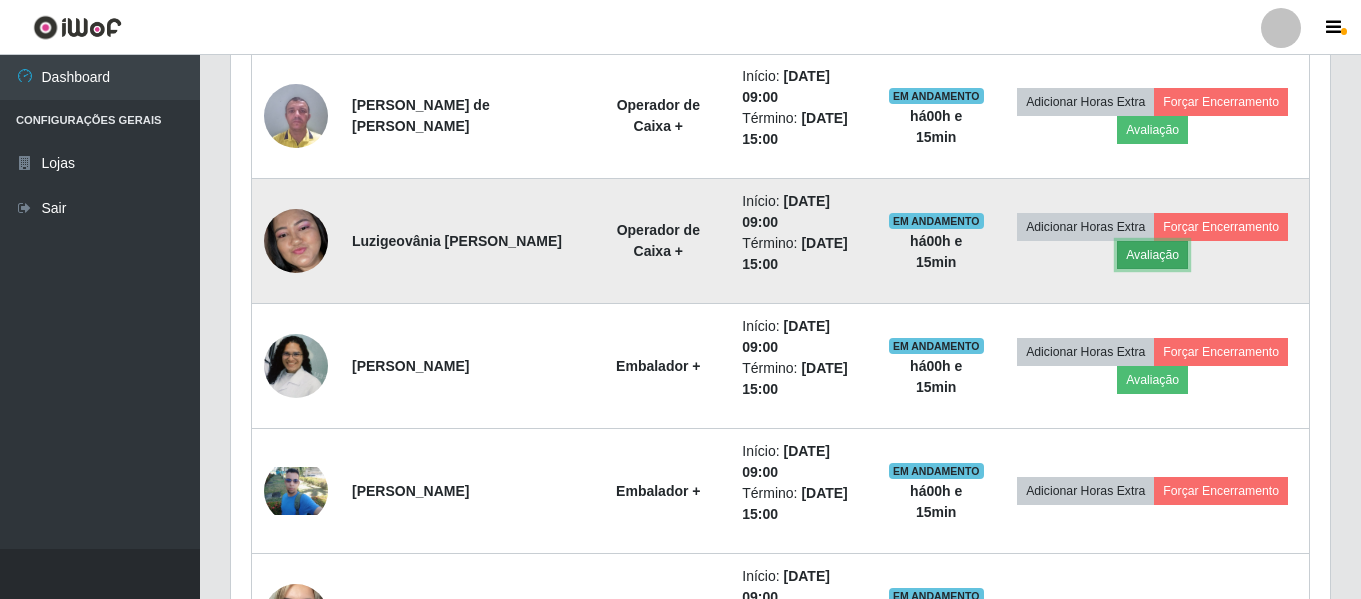 click on "Avaliação" at bounding box center [1152, 255] 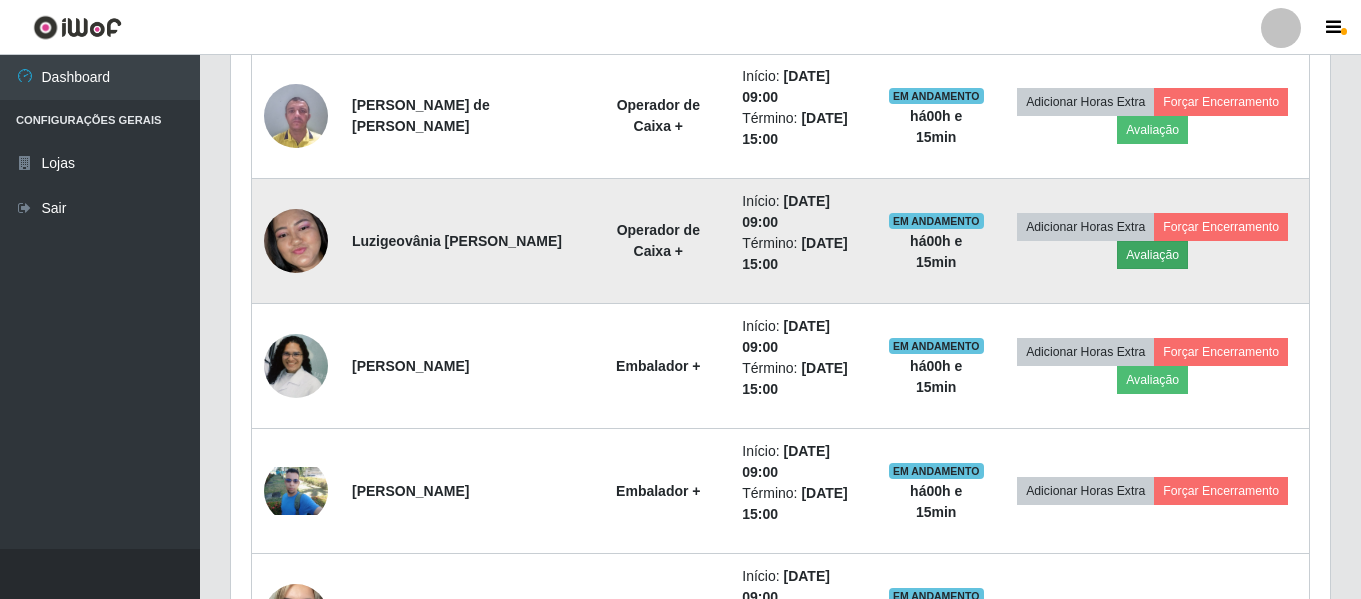scroll, scrollTop: 999585, scrollLeft: 998911, axis: both 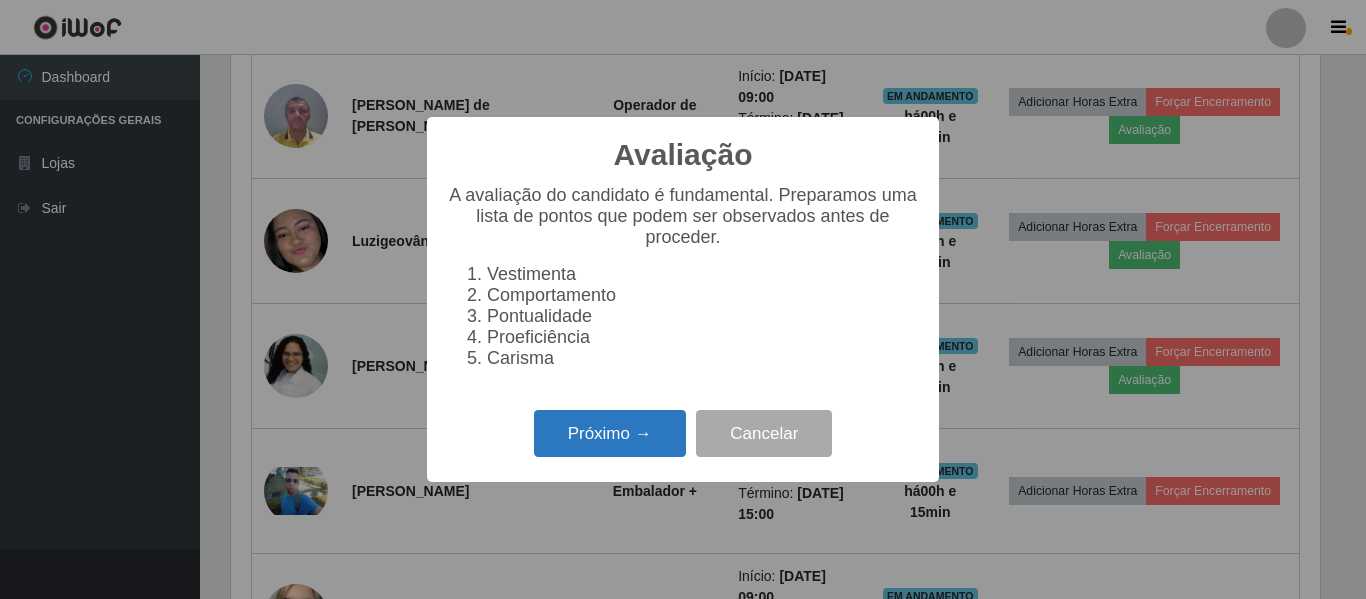 click on "Próximo →" at bounding box center [610, 433] 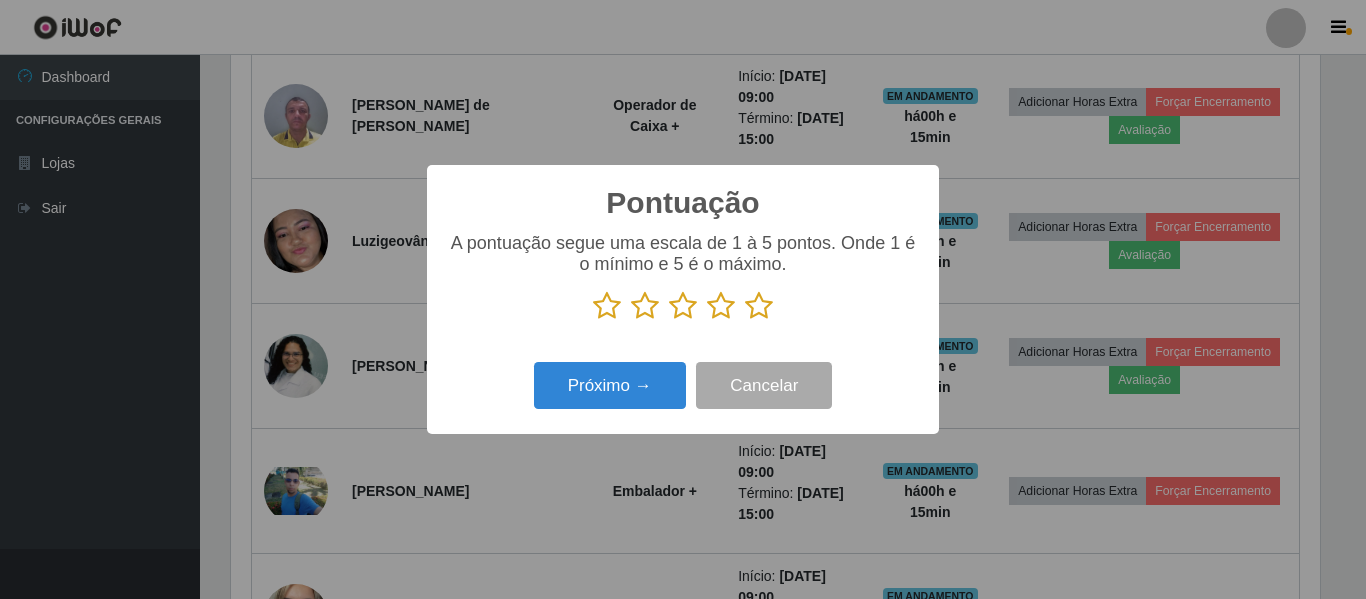 click at bounding box center (759, 306) 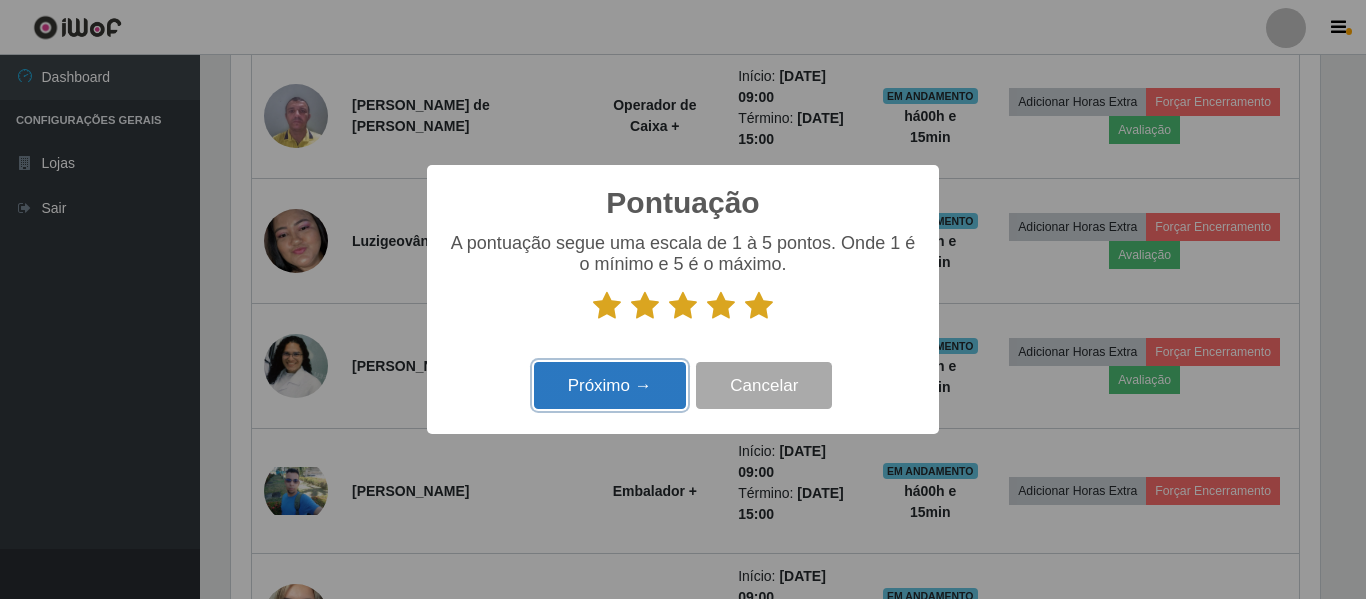 click on "Próximo →" at bounding box center (610, 385) 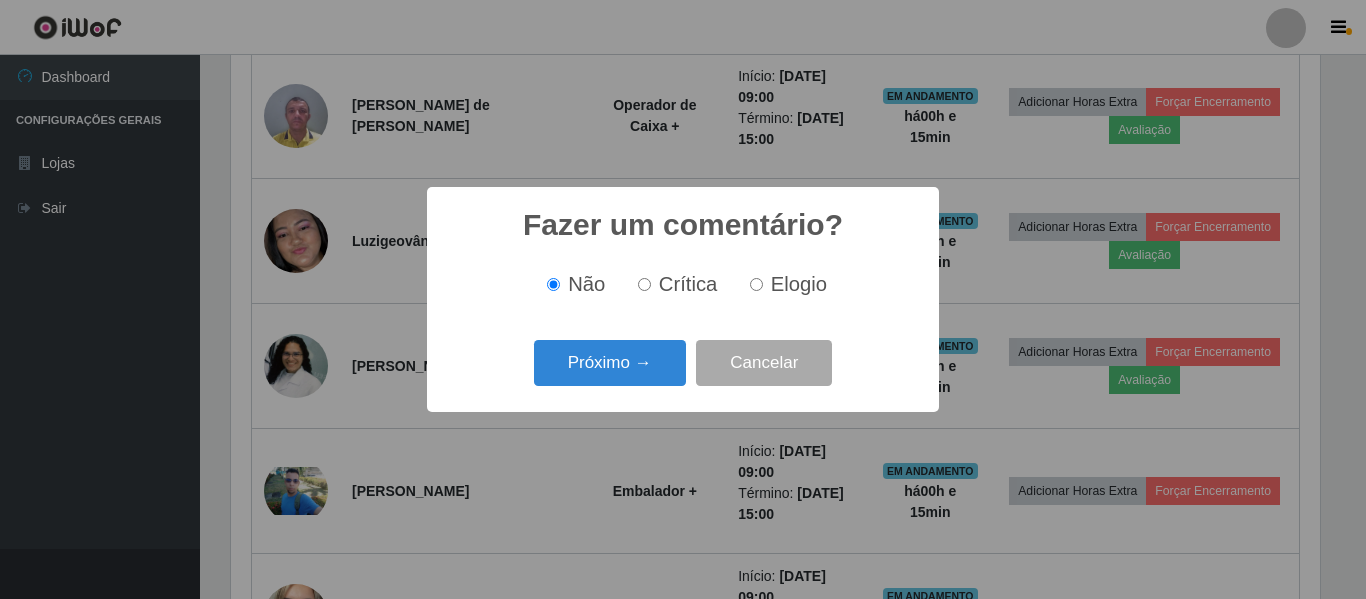 scroll, scrollTop: 999585, scrollLeft: 998911, axis: both 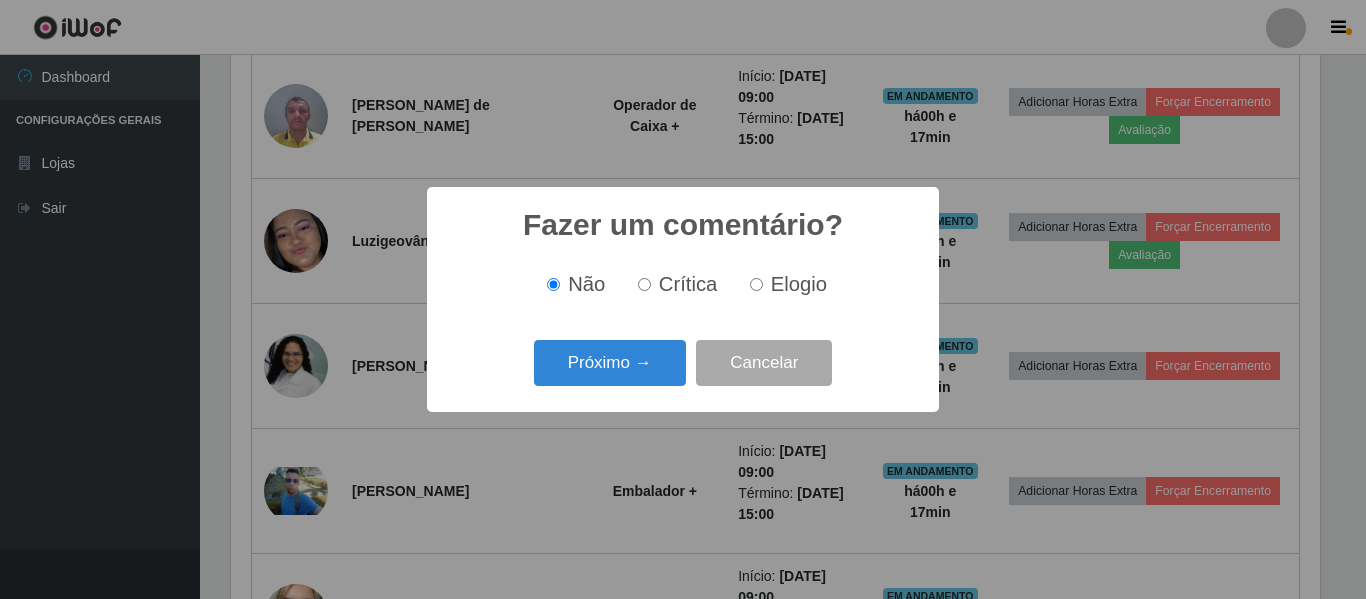 click on "Elogio" at bounding box center [756, 284] 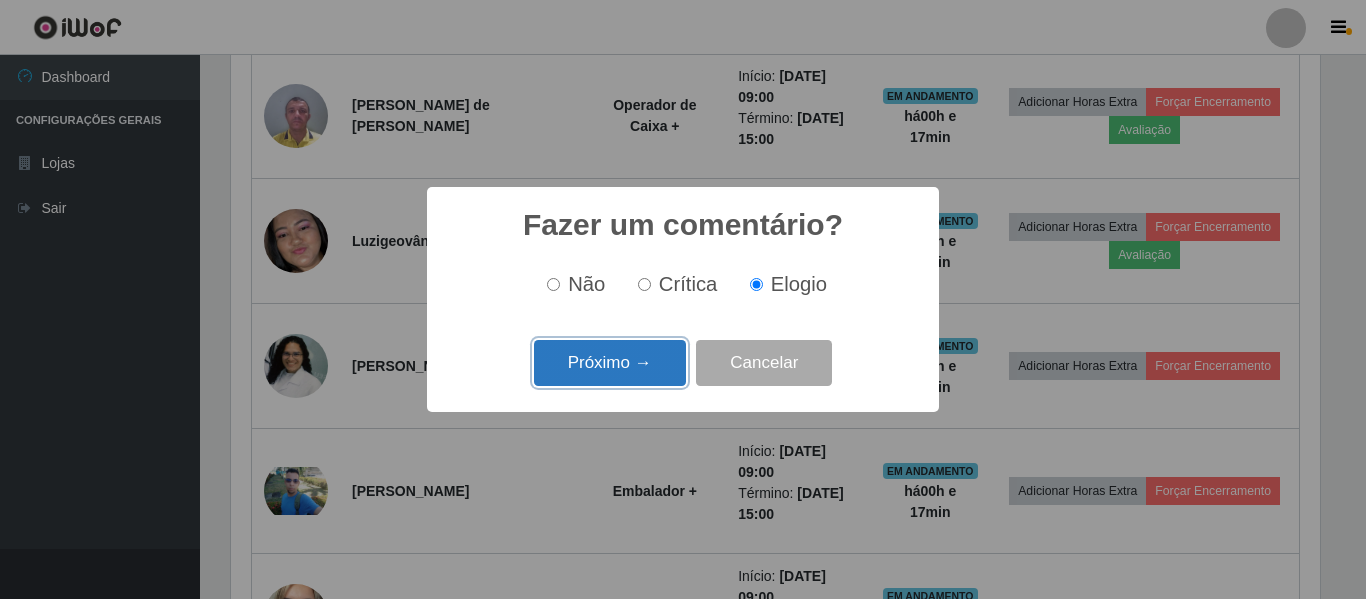 click on "Próximo →" at bounding box center (610, 363) 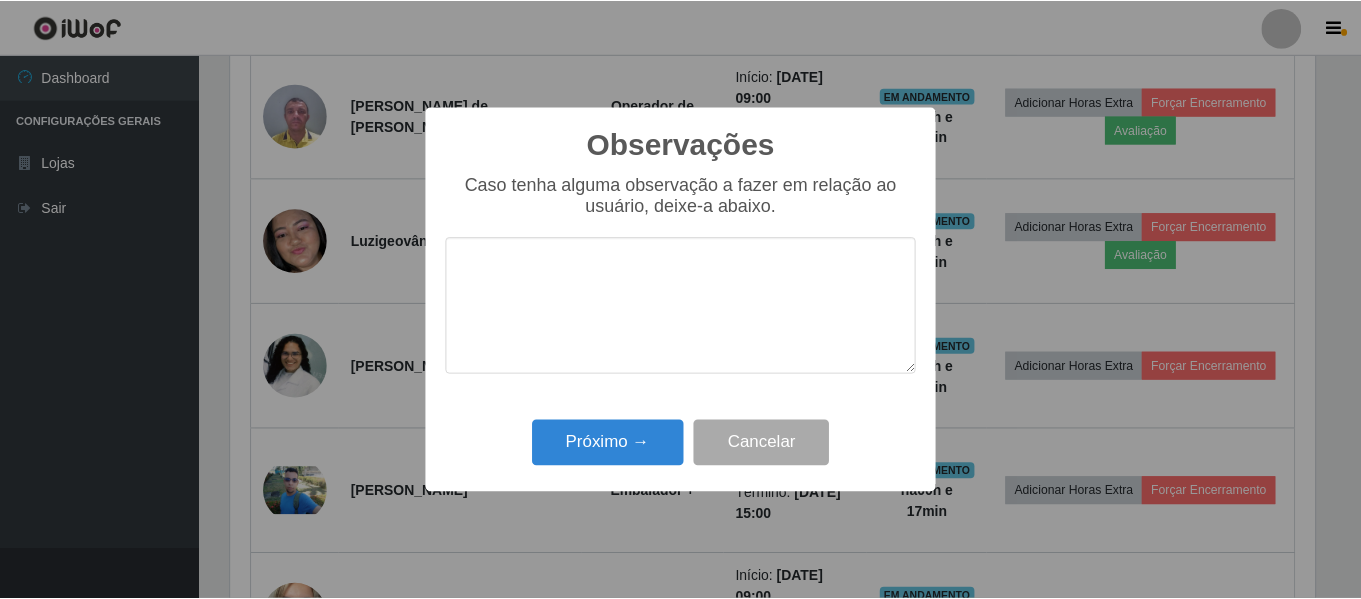 scroll, scrollTop: 999585, scrollLeft: 998911, axis: both 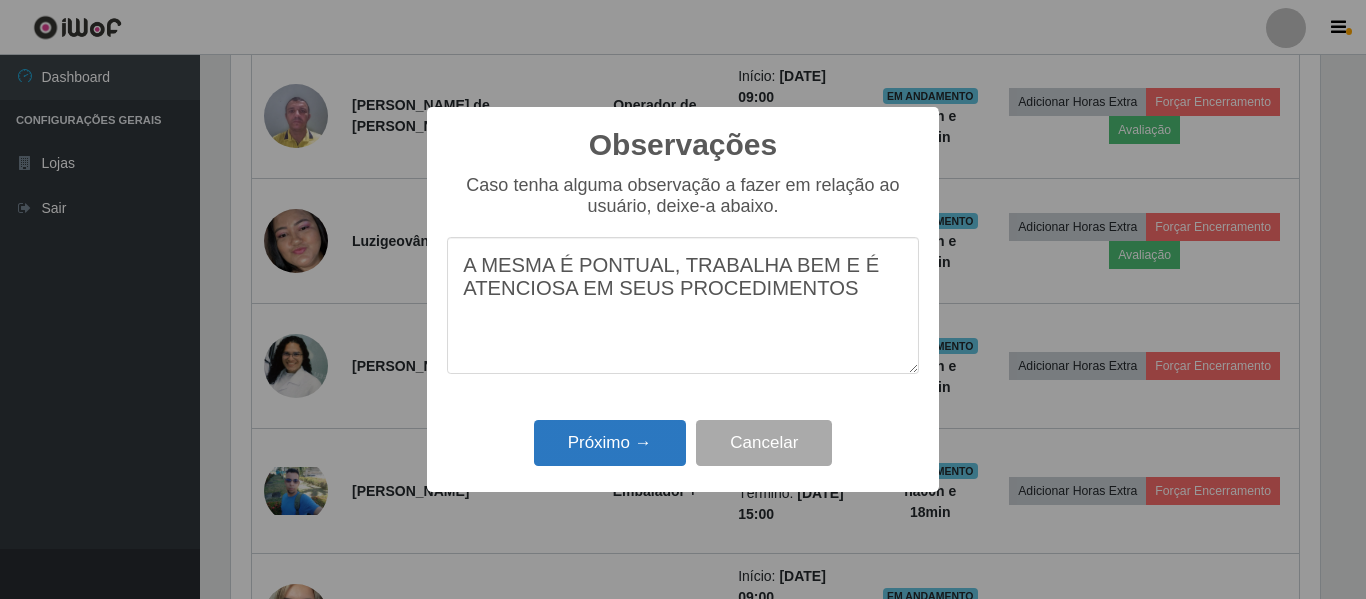 type on "A MESMA É PONTUAL, TRABALHA BEM E É ATENCIOSA EM SEUS PROCEDIMENTOS" 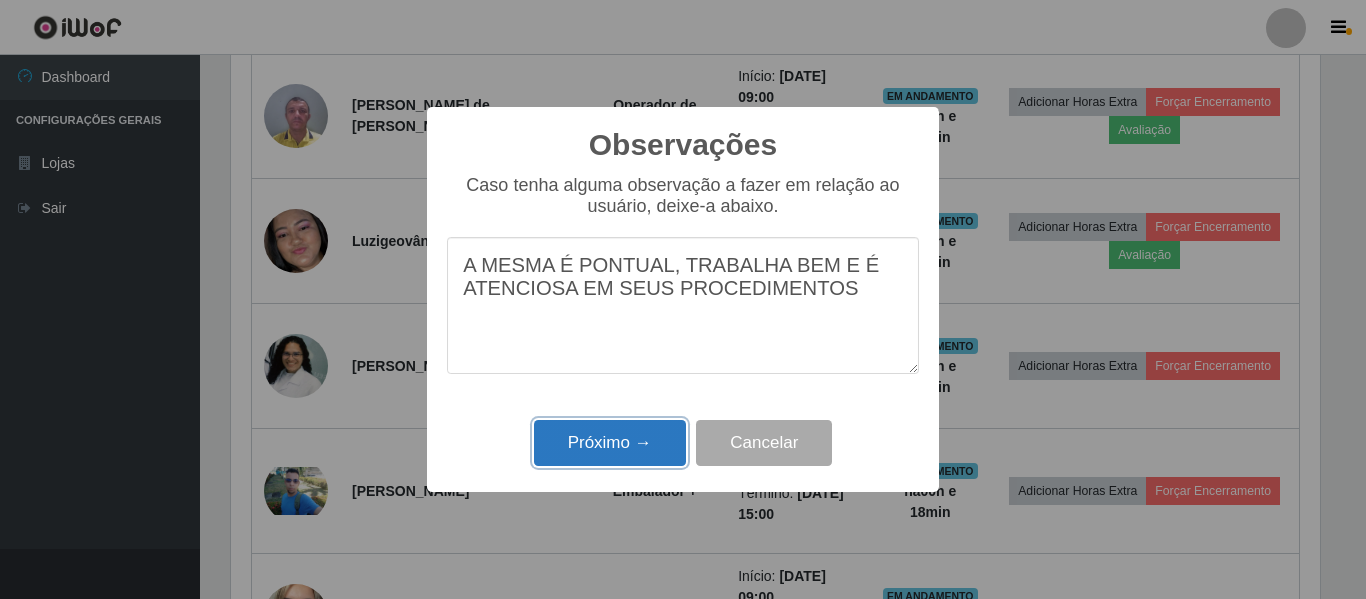 click on "Próximo →" at bounding box center (610, 443) 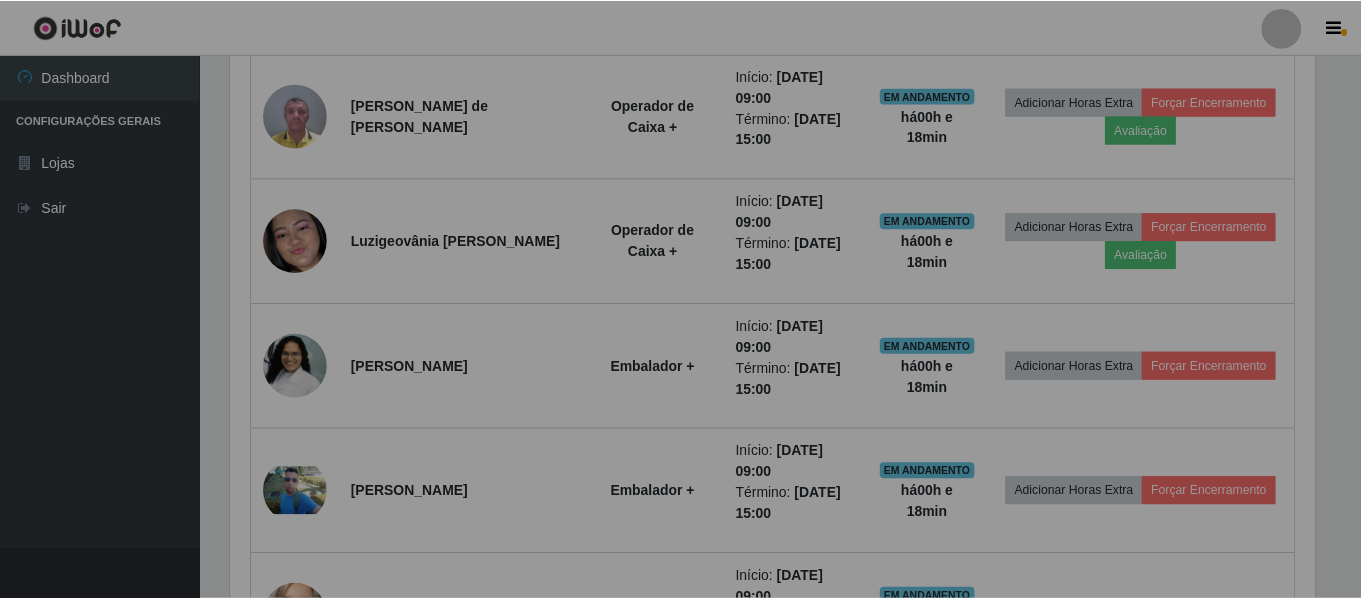 scroll, scrollTop: 999585, scrollLeft: 998901, axis: both 